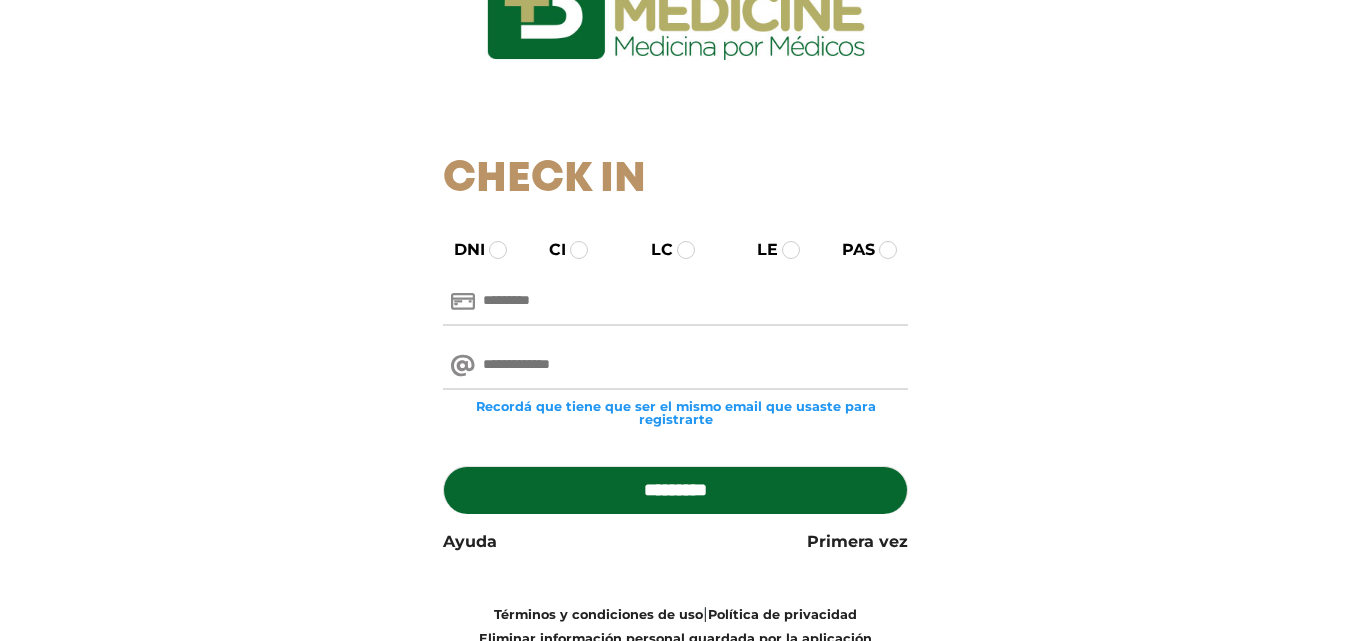scroll, scrollTop: 200, scrollLeft: 0, axis: vertical 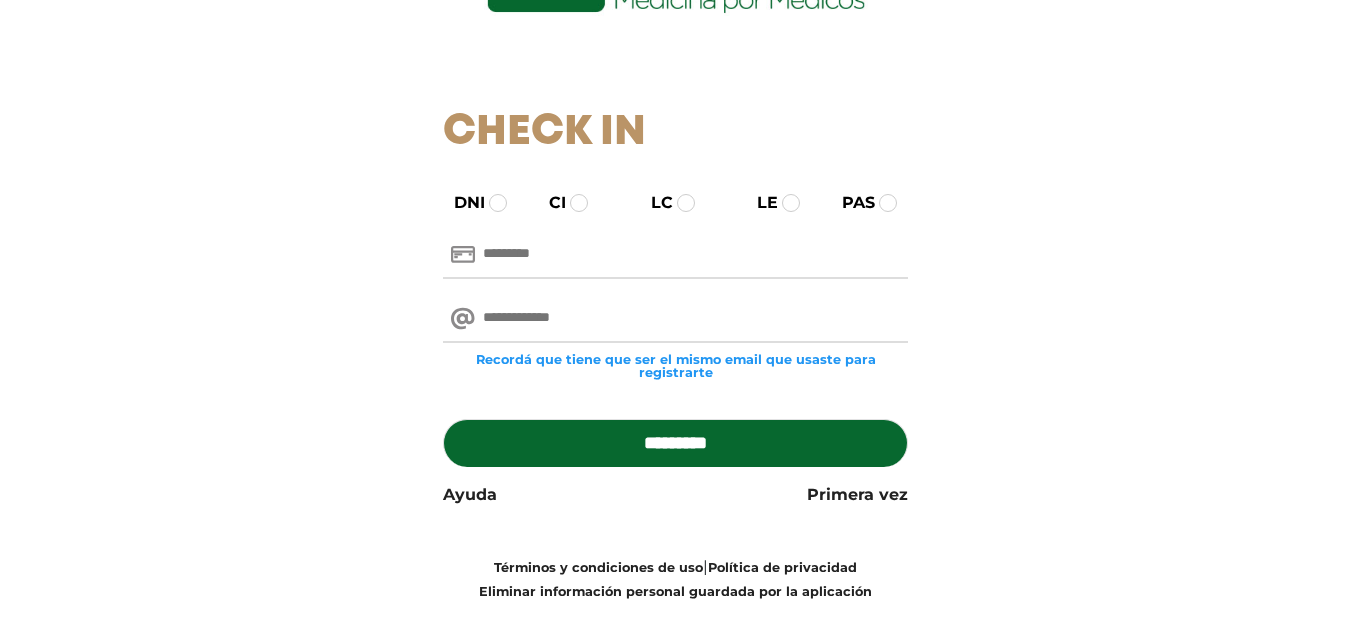 click at bounding box center [675, 255] 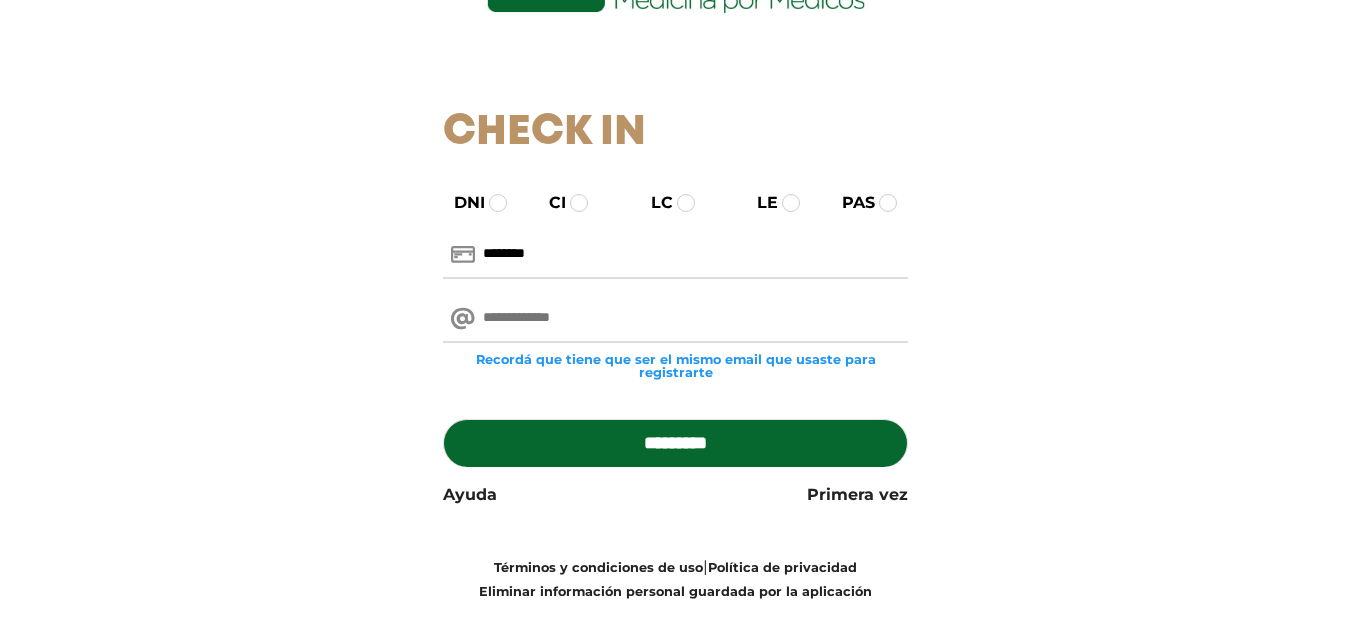 type on "********" 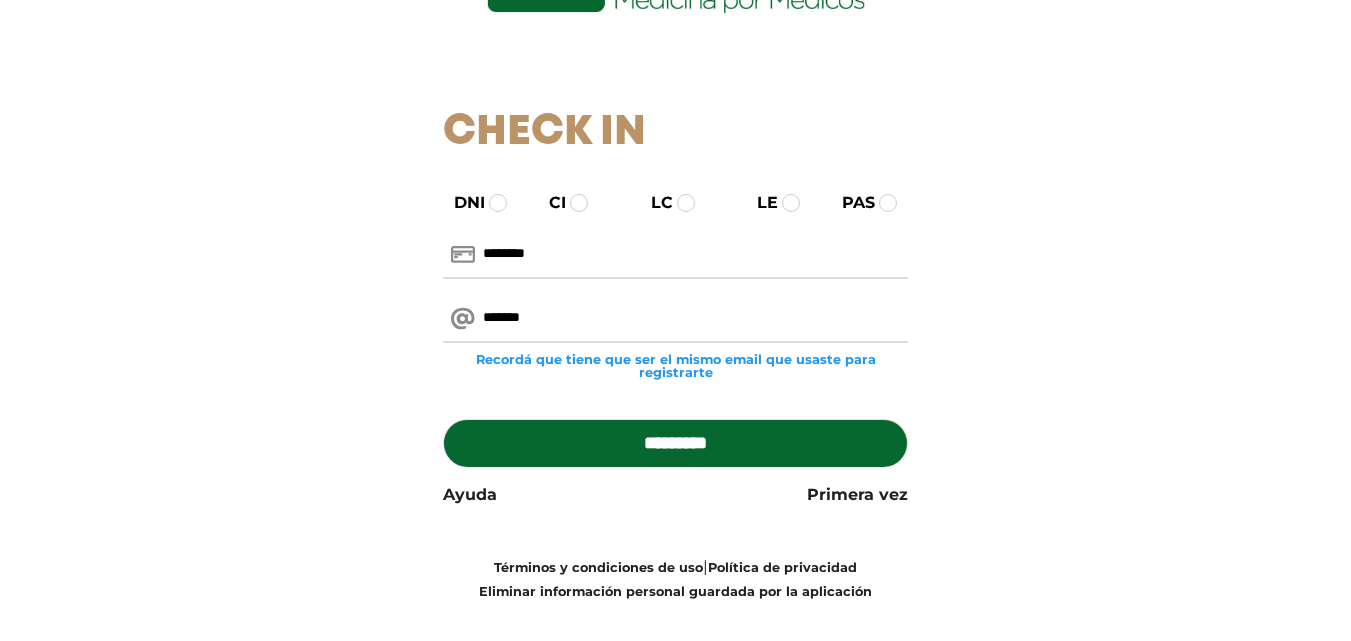 type on "**********" 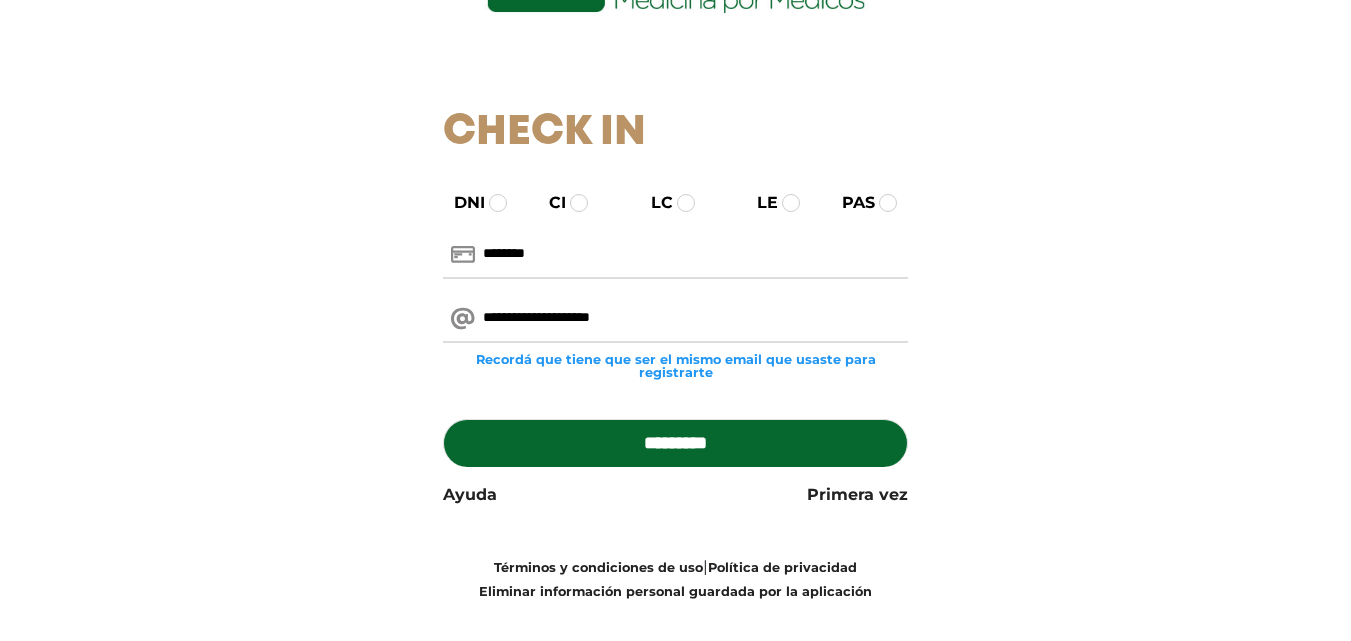 click on "*********" at bounding box center [675, 443] 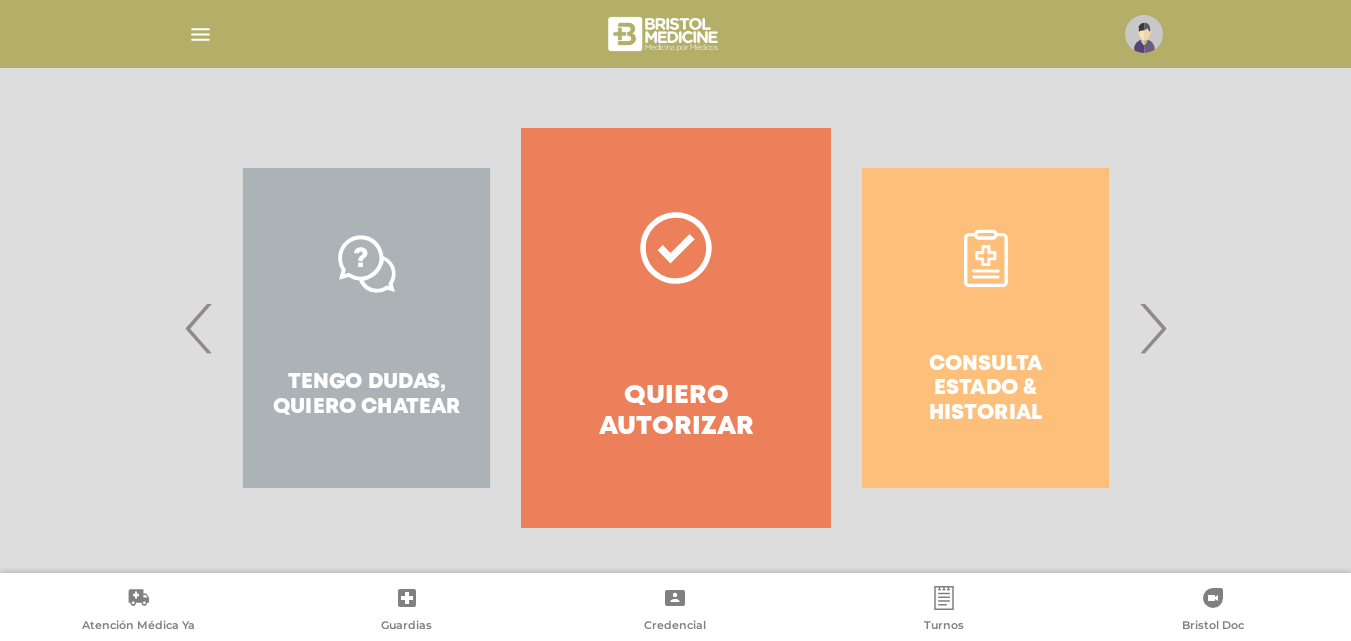 scroll, scrollTop: 363, scrollLeft: 0, axis: vertical 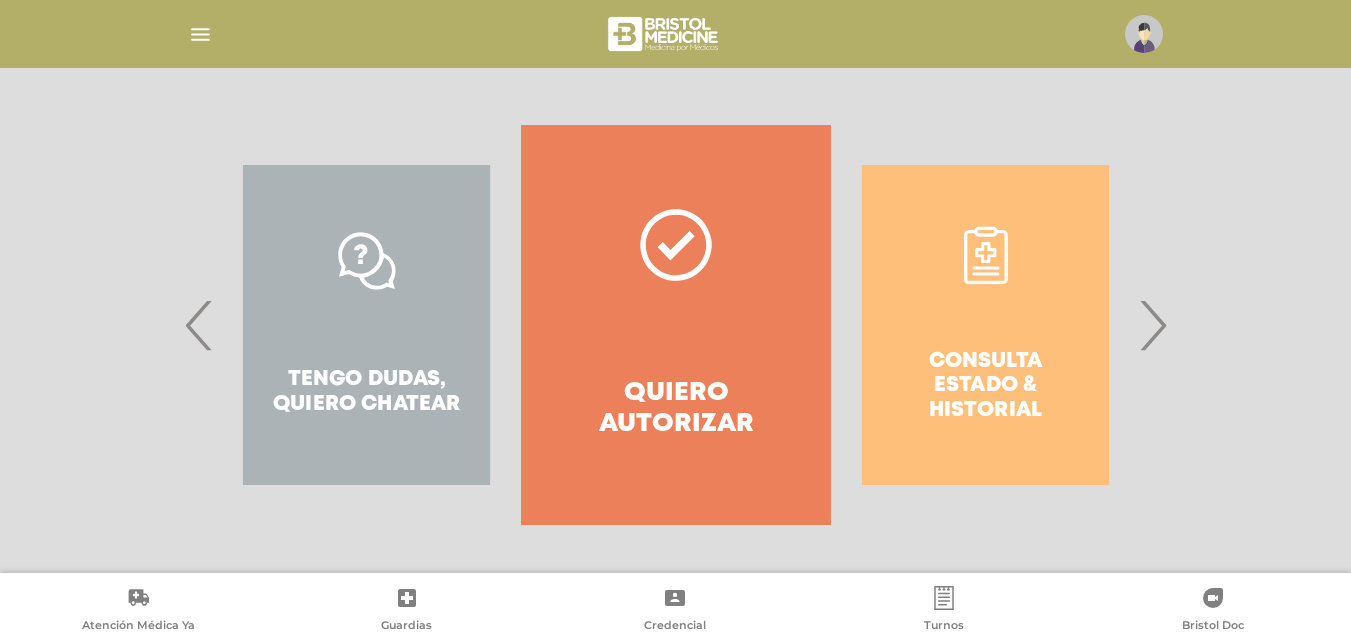 click on "Quiero autorizar" at bounding box center (675, 409) 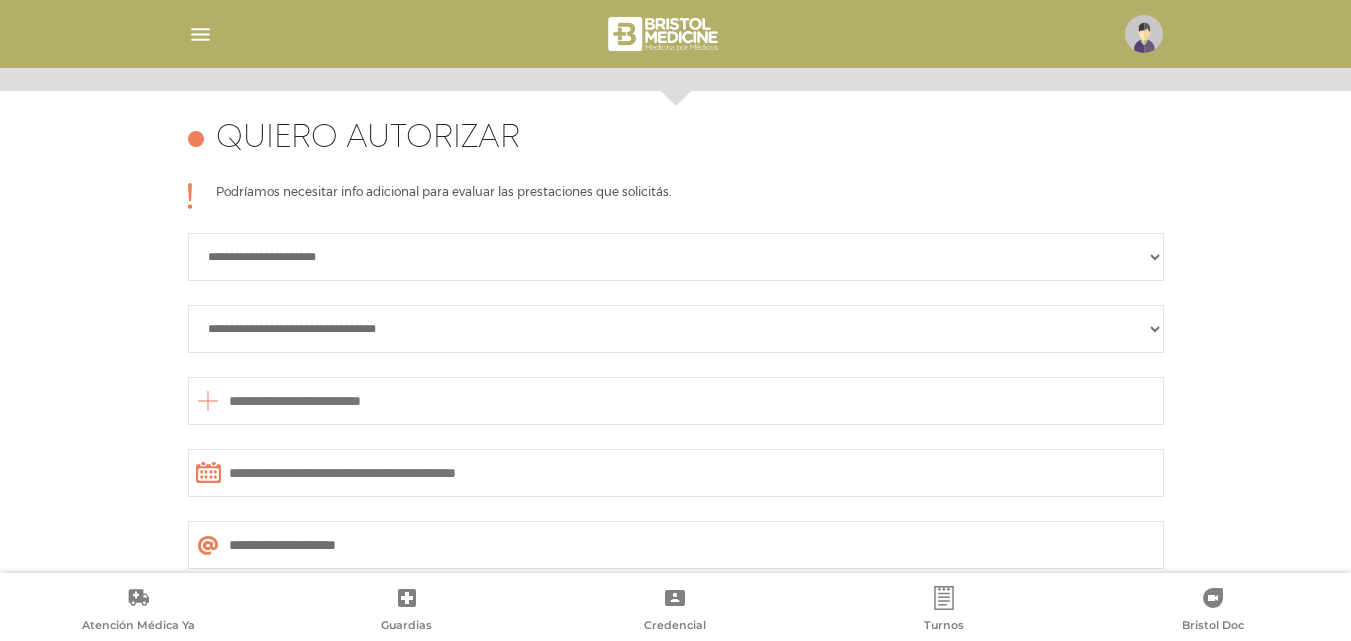 scroll, scrollTop: 888, scrollLeft: 0, axis: vertical 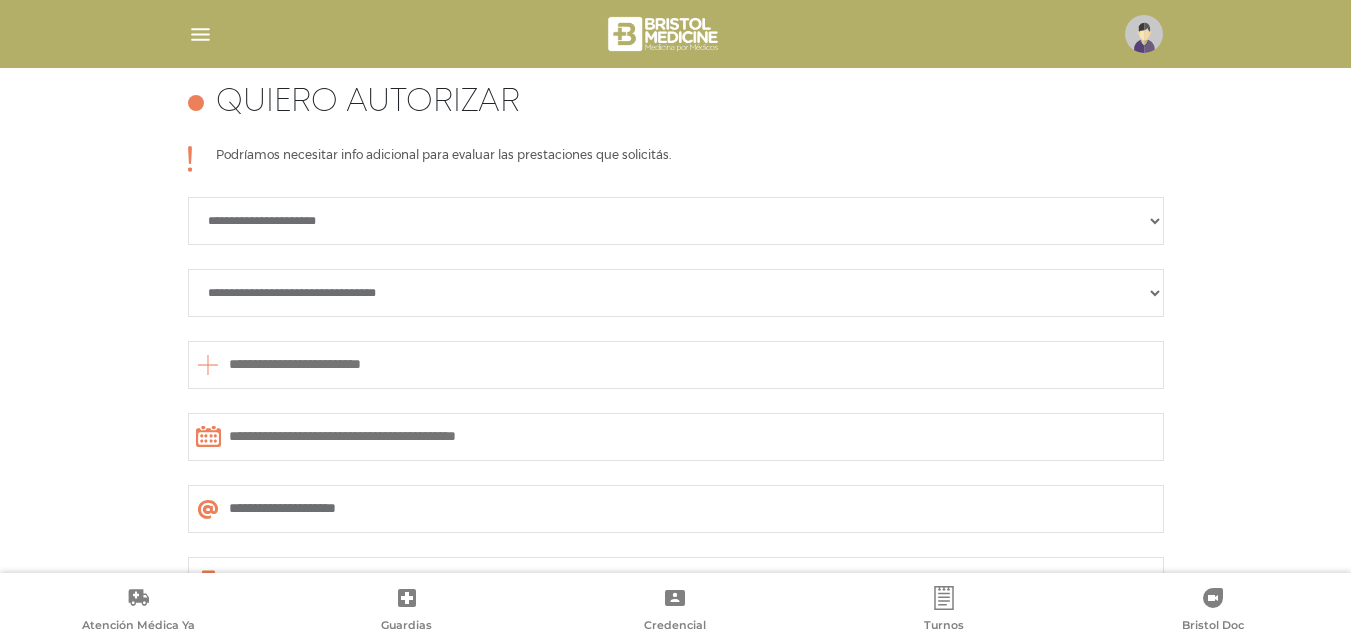 click on "**********" at bounding box center [676, 221] 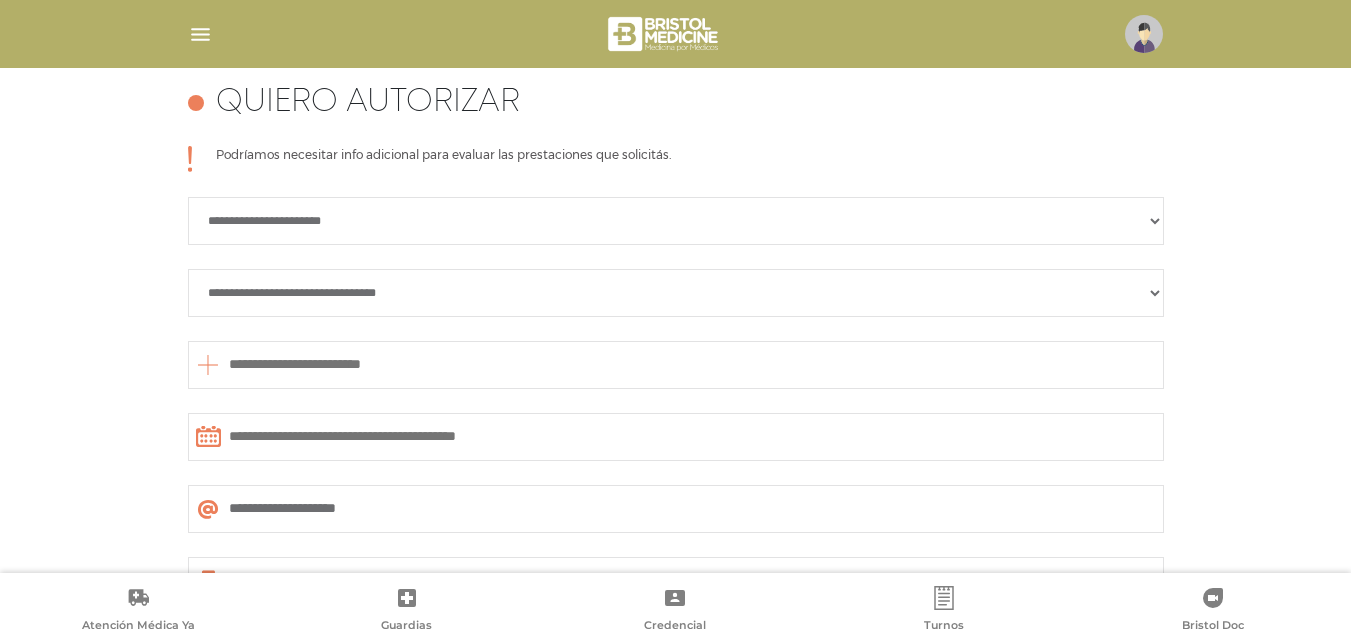 click on "**********" at bounding box center (676, 221) 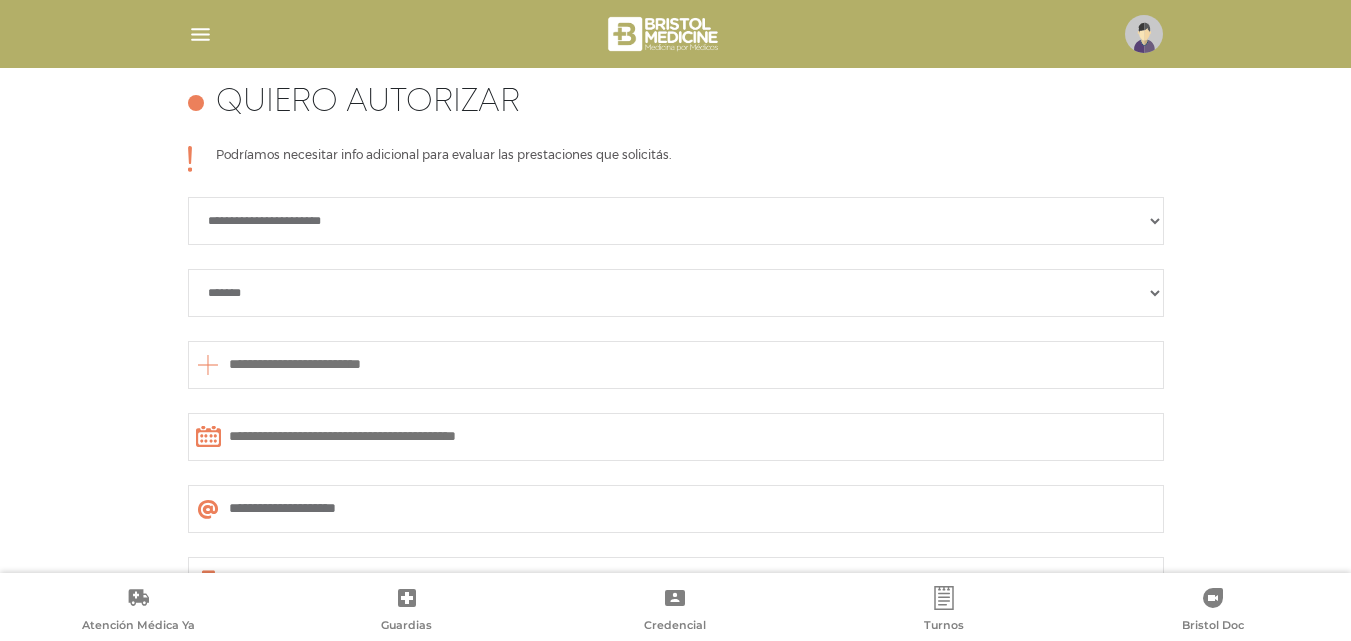 click on "**********" at bounding box center [676, 293] 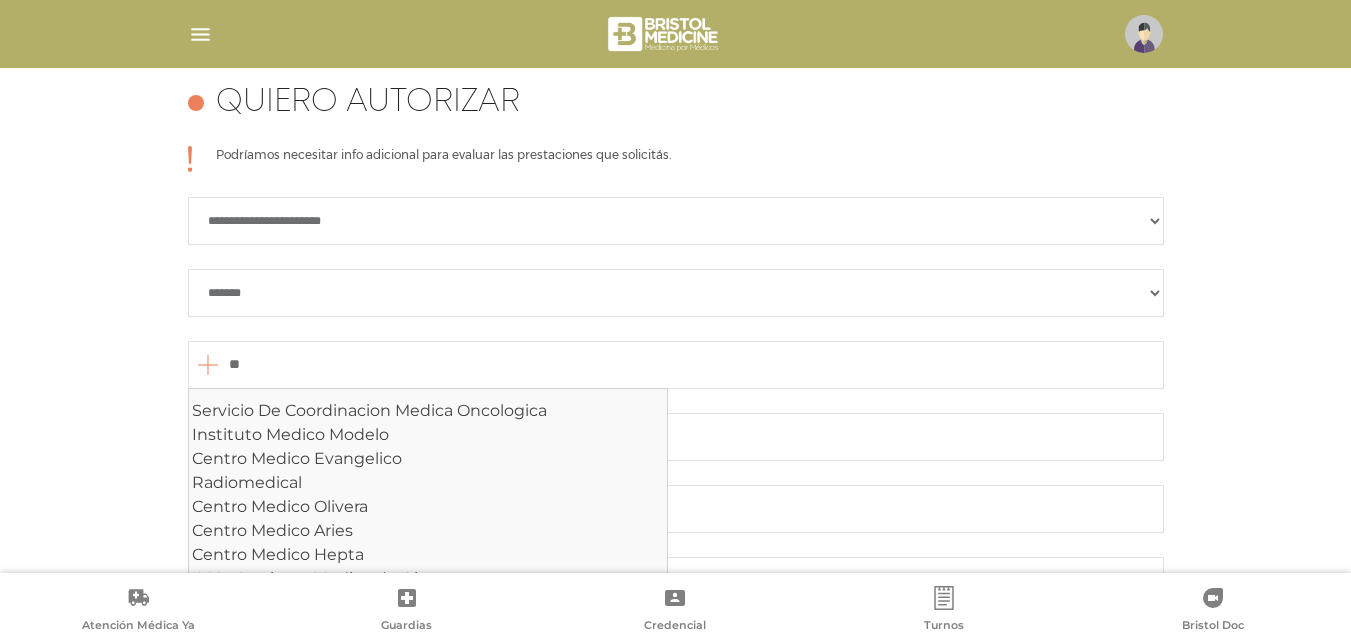 type on "*" 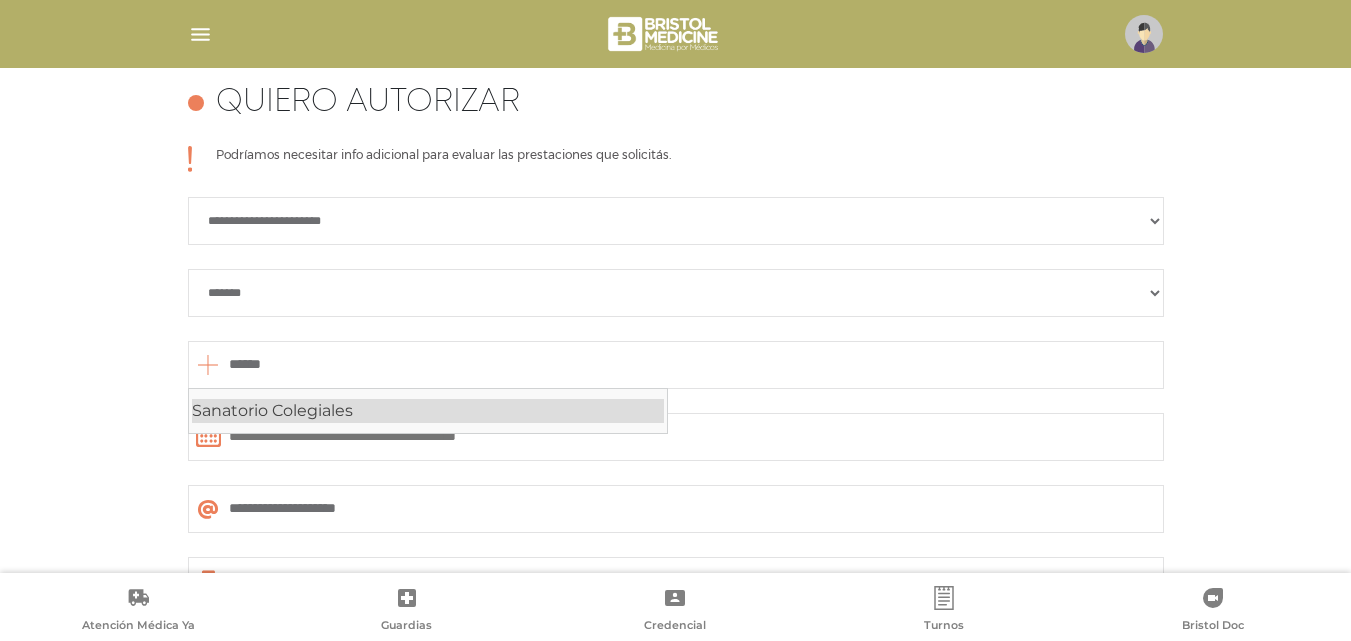 click on "Sanatorio Colegiales" at bounding box center (428, 411) 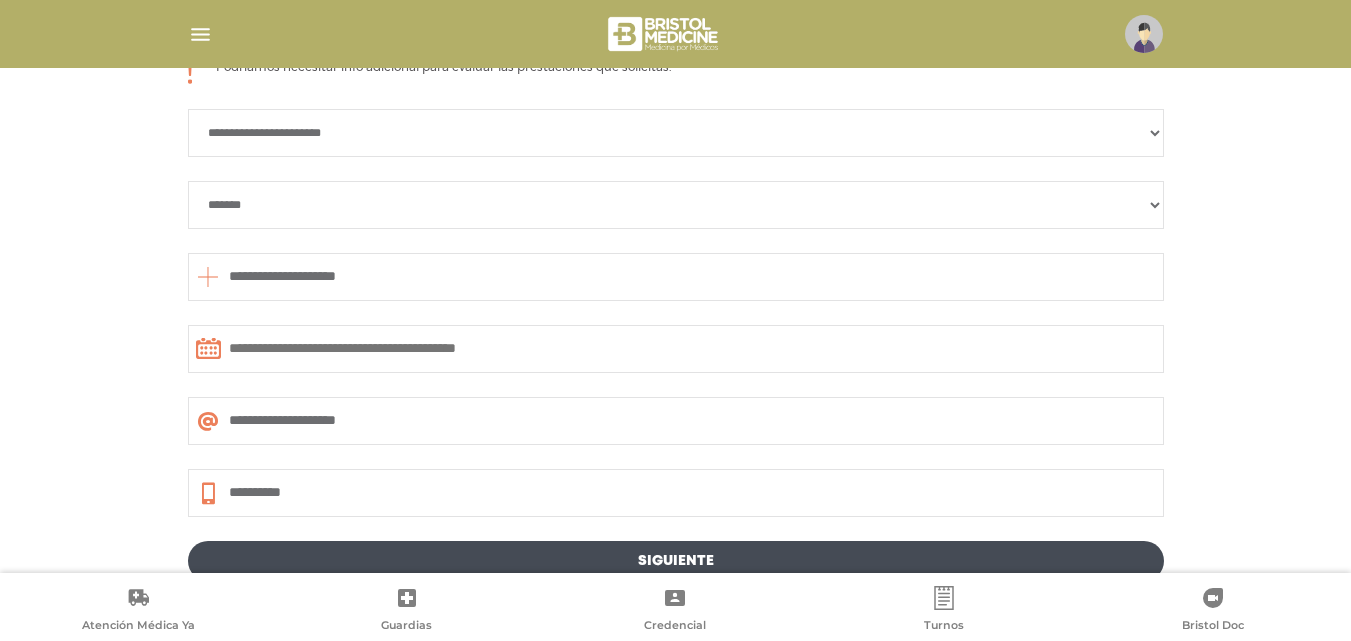 scroll, scrollTop: 988, scrollLeft: 0, axis: vertical 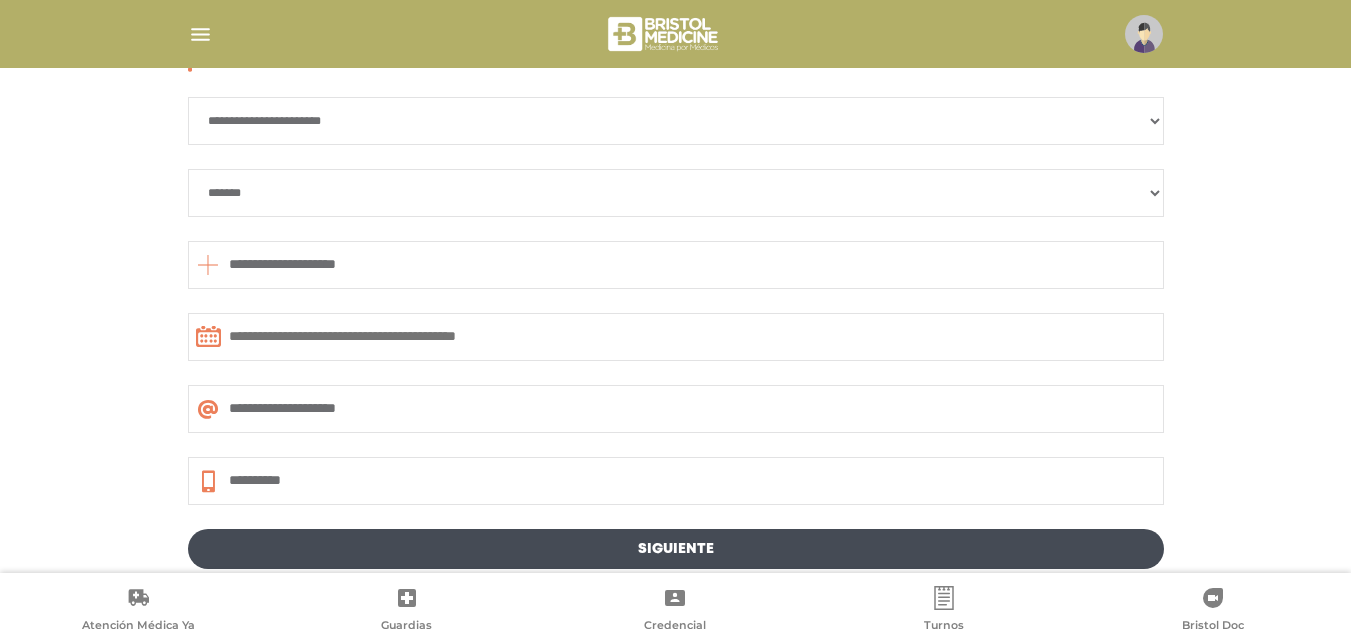 type on "**********" 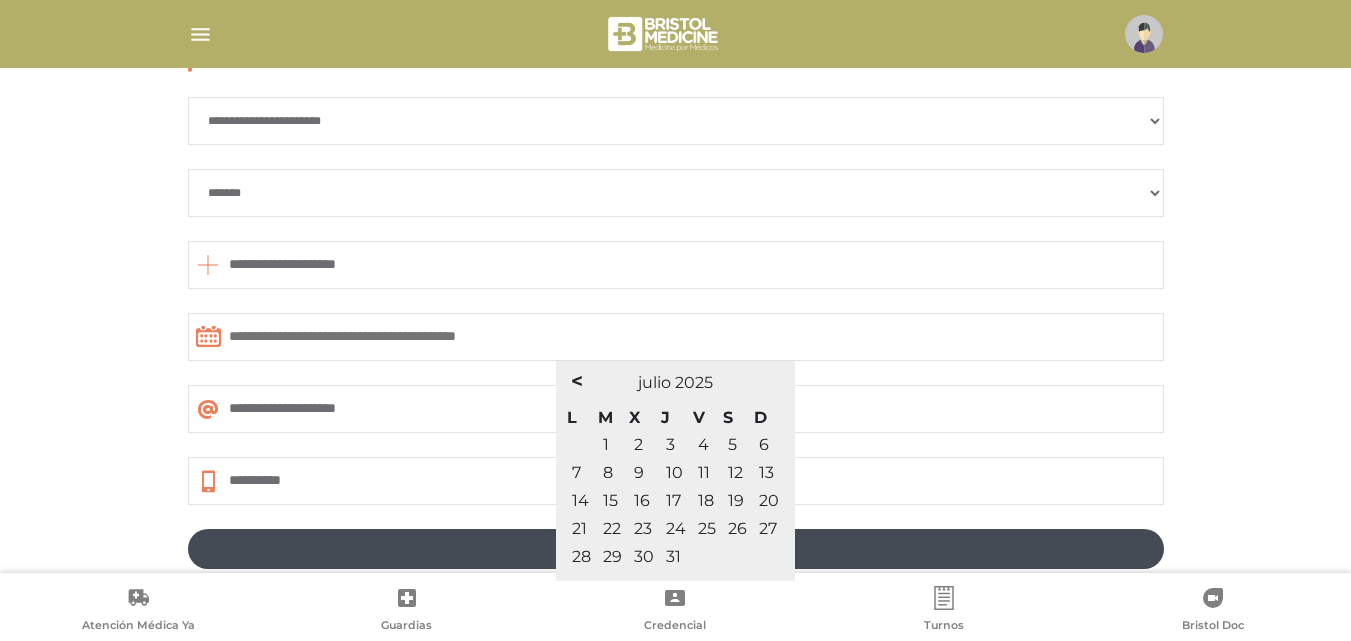 click on "14" at bounding box center [580, 500] 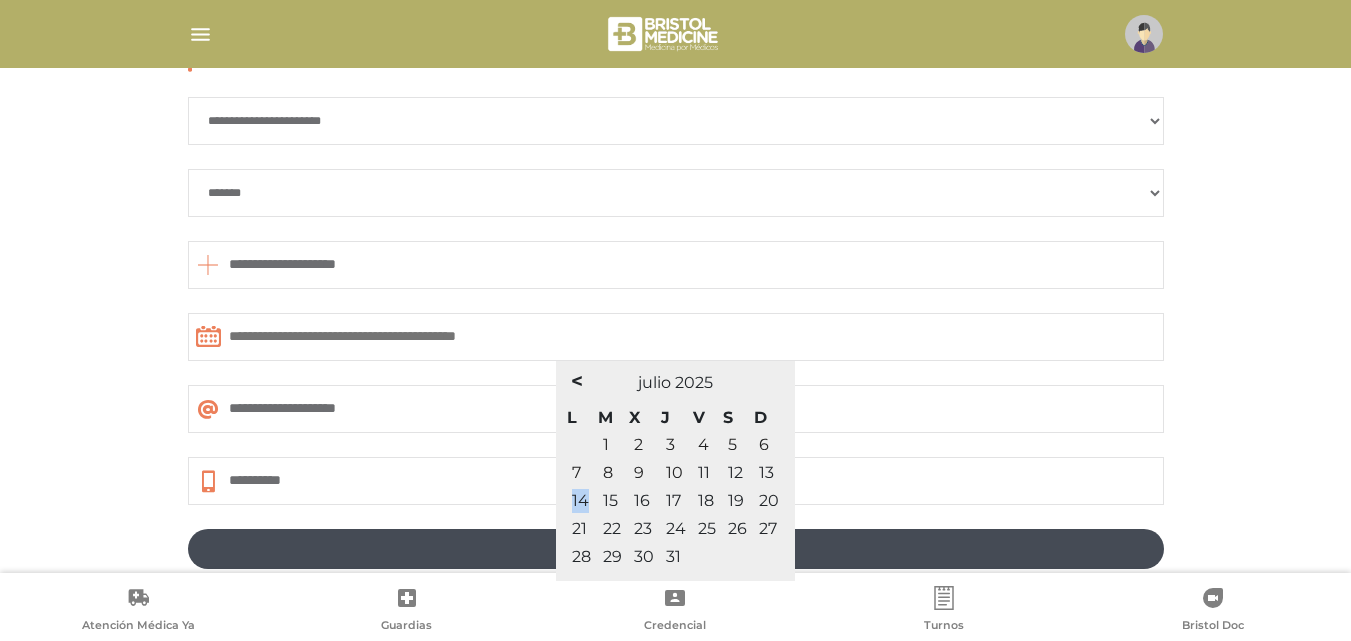 click on "14" at bounding box center (580, 500) 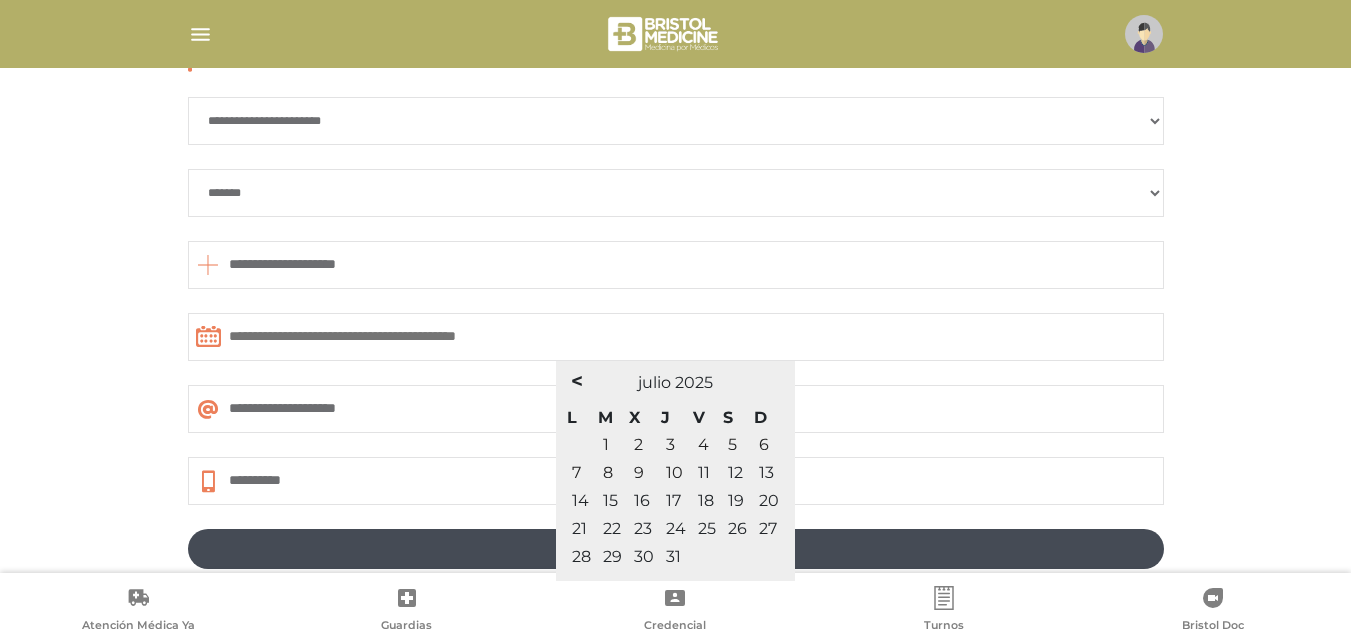 click at bounding box center (676, 337) 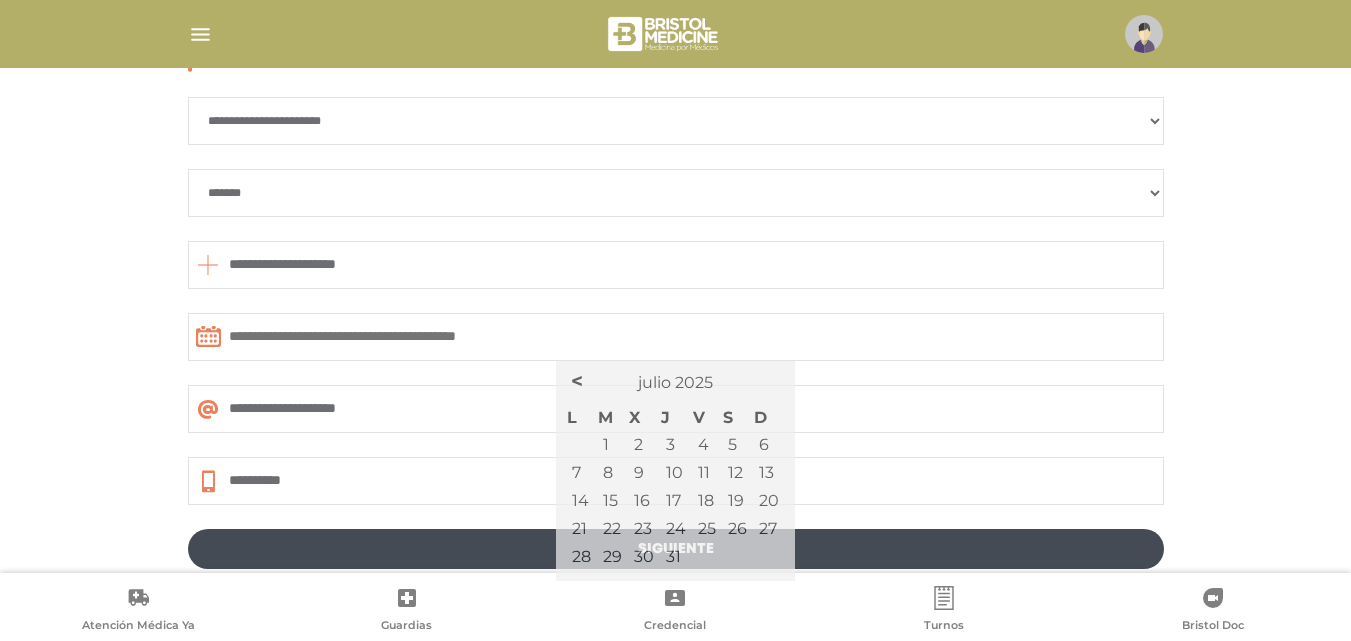 click on "**********" at bounding box center [676, 265] 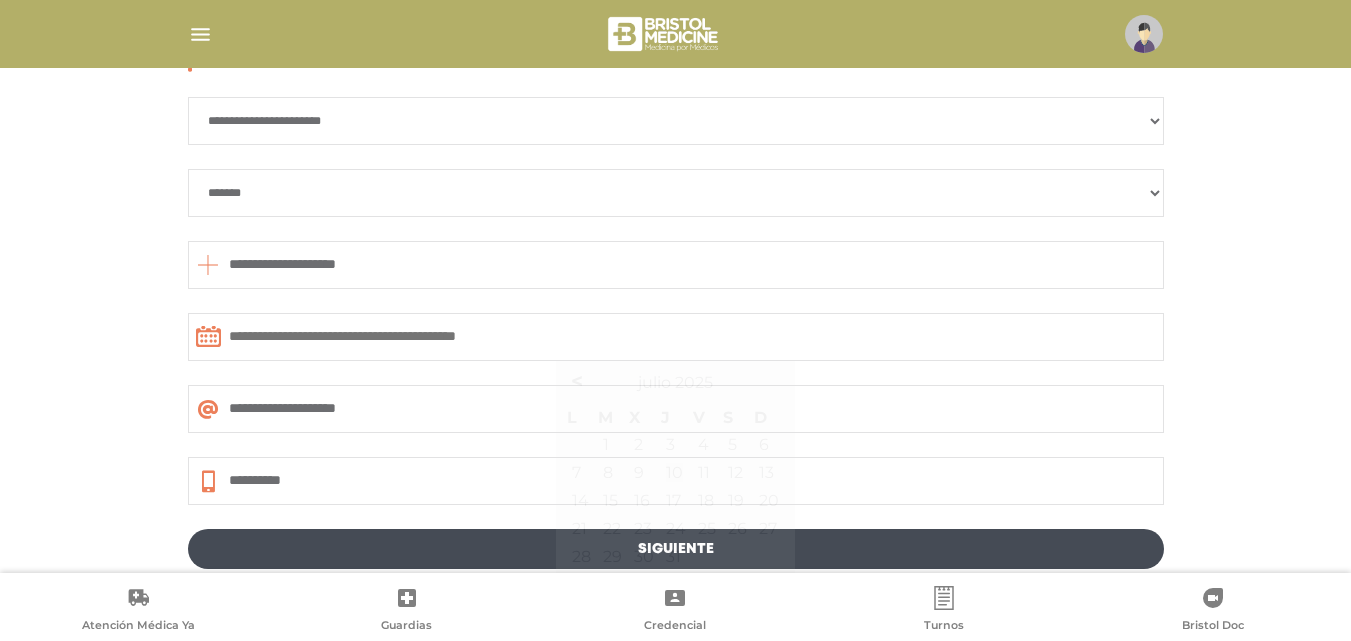 click at bounding box center (676, 337) 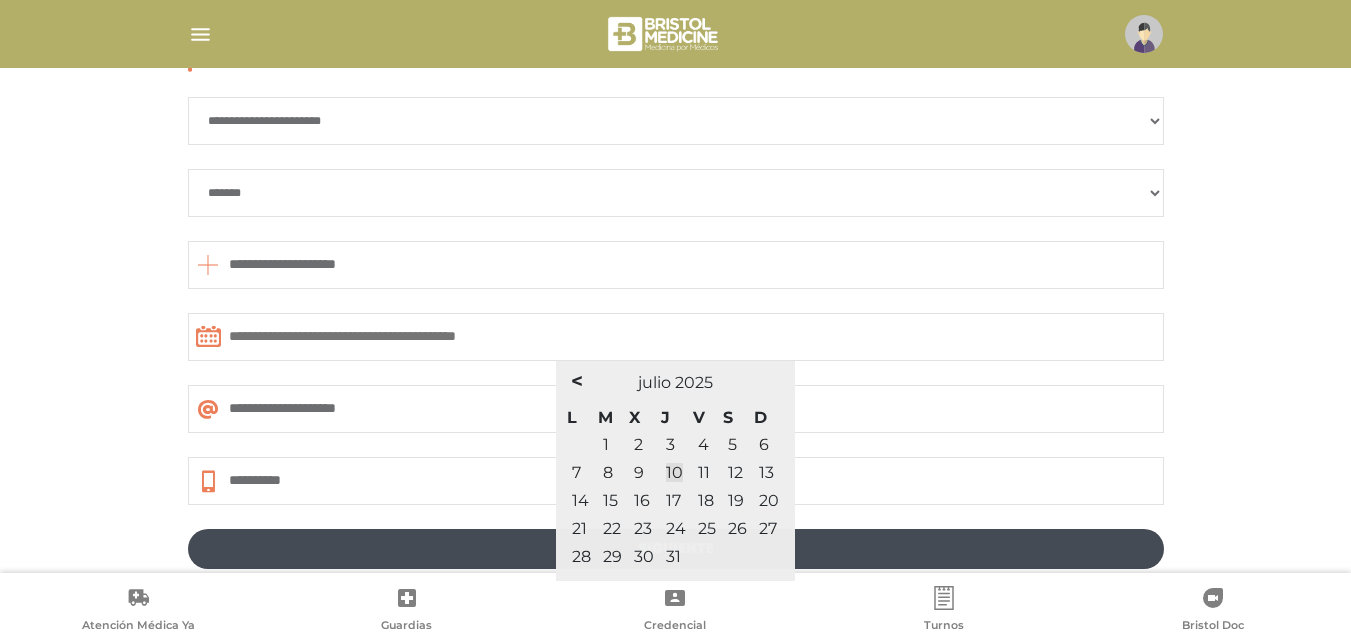 click on "**********" at bounding box center (675, 310) 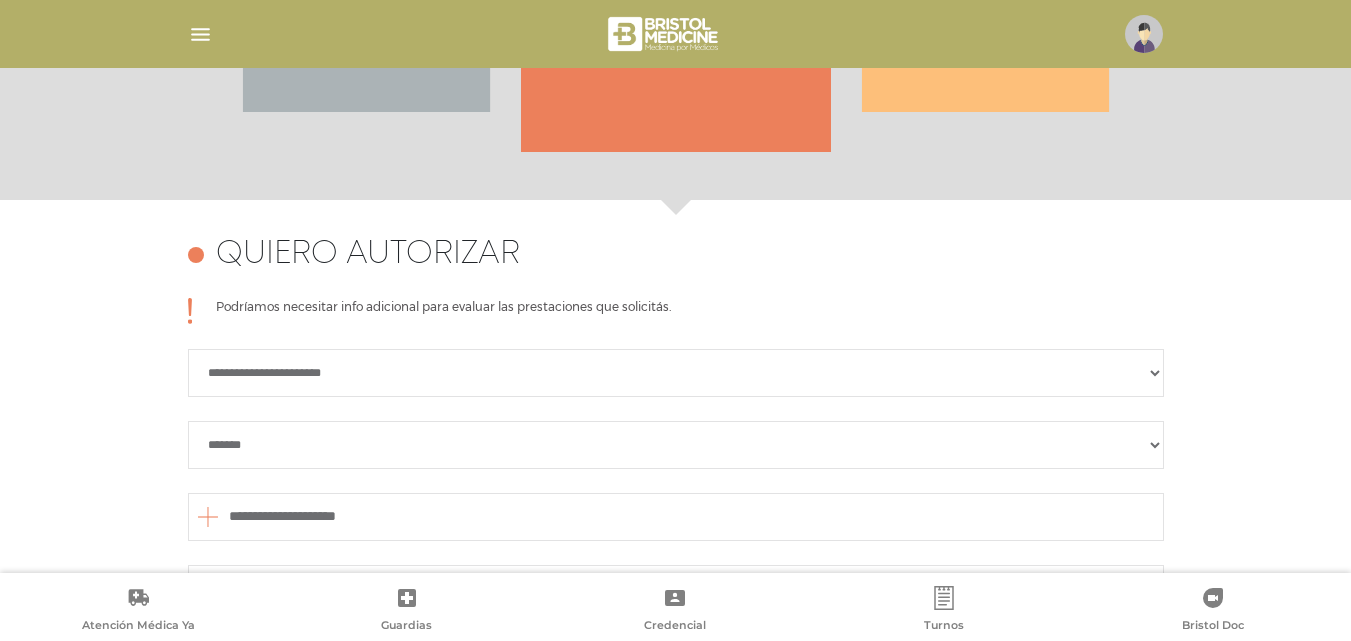 scroll, scrollTop: 788, scrollLeft: 0, axis: vertical 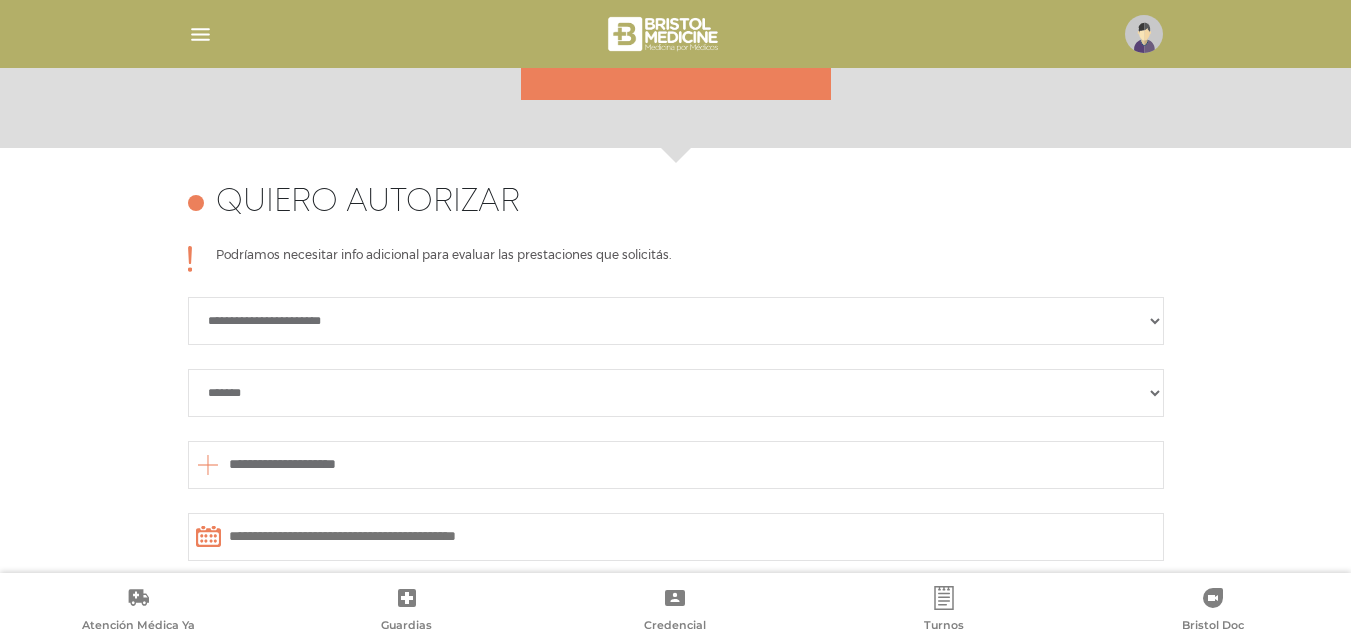 drag, startPoint x: 342, startPoint y: 273, endPoint x: 697, endPoint y: 273, distance: 355 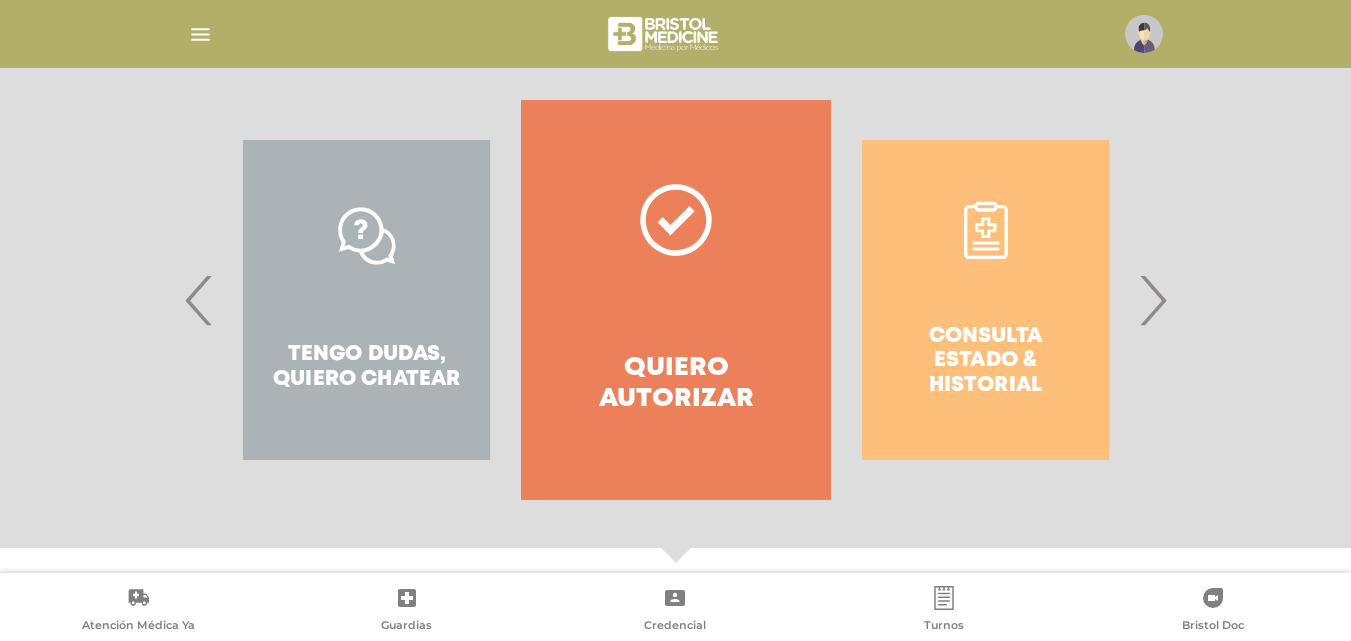 click on "Consulta estado & historial" at bounding box center (985, 300) 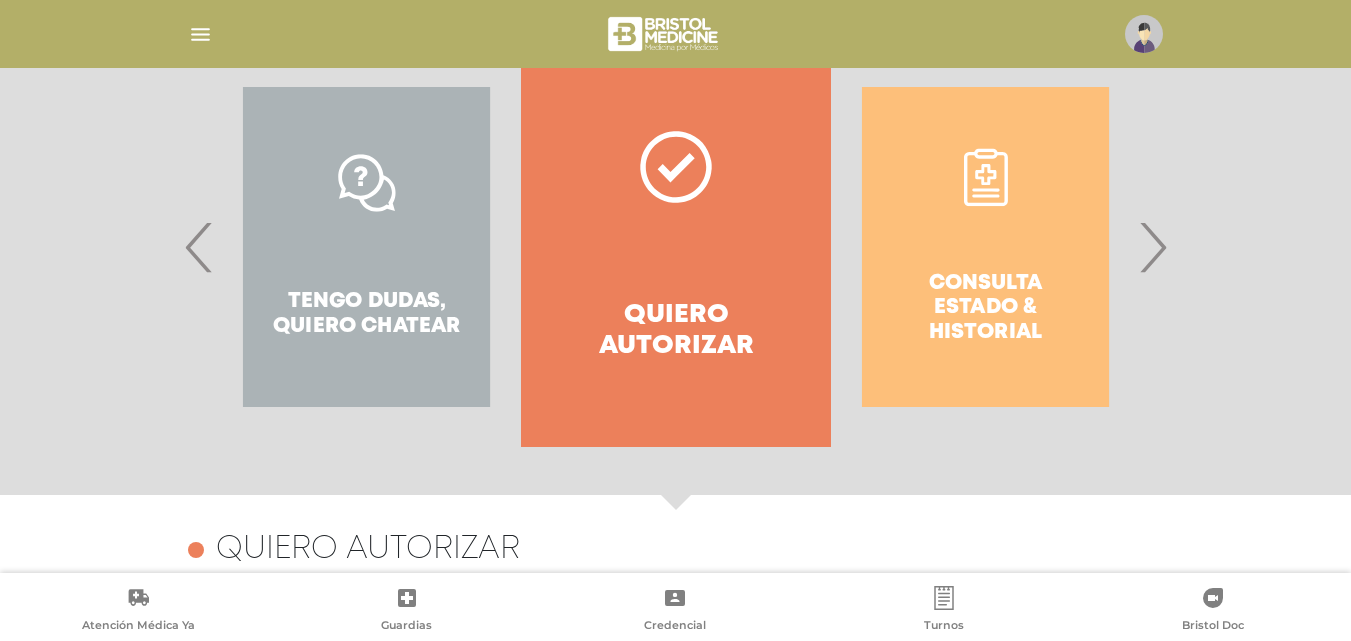 scroll, scrollTop: 488, scrollLeft: 0, axis: vertical 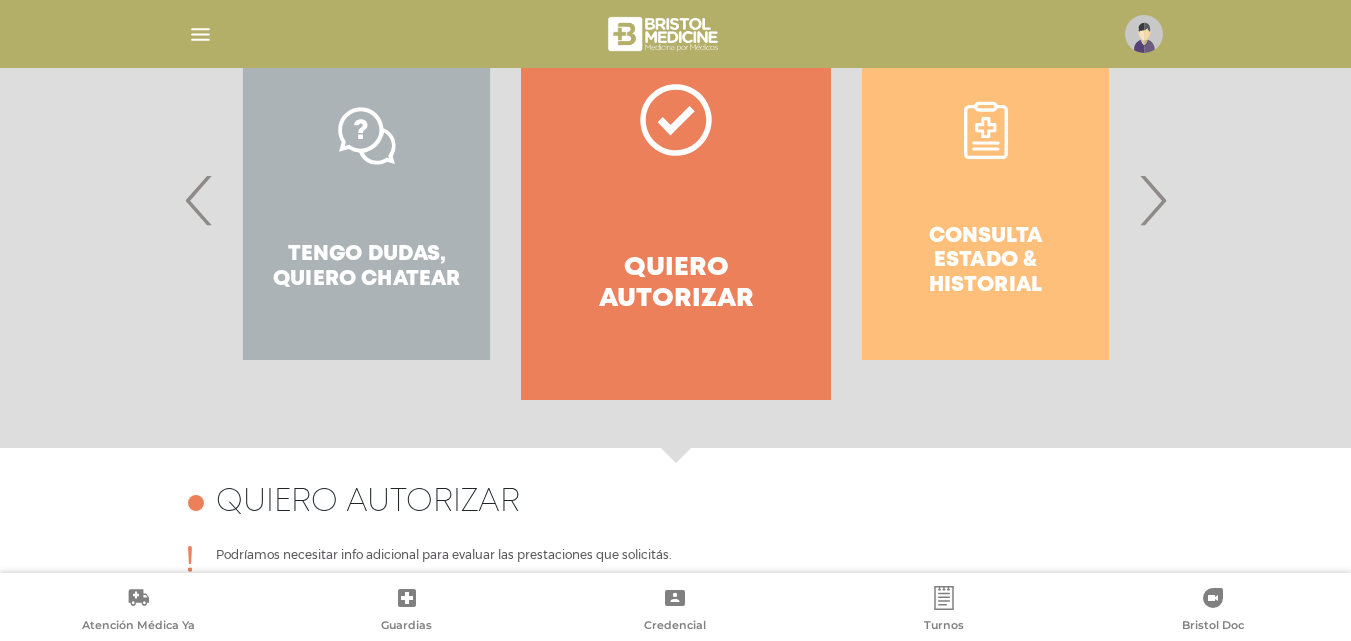 click on "›" at bounding box center (1152, 200) 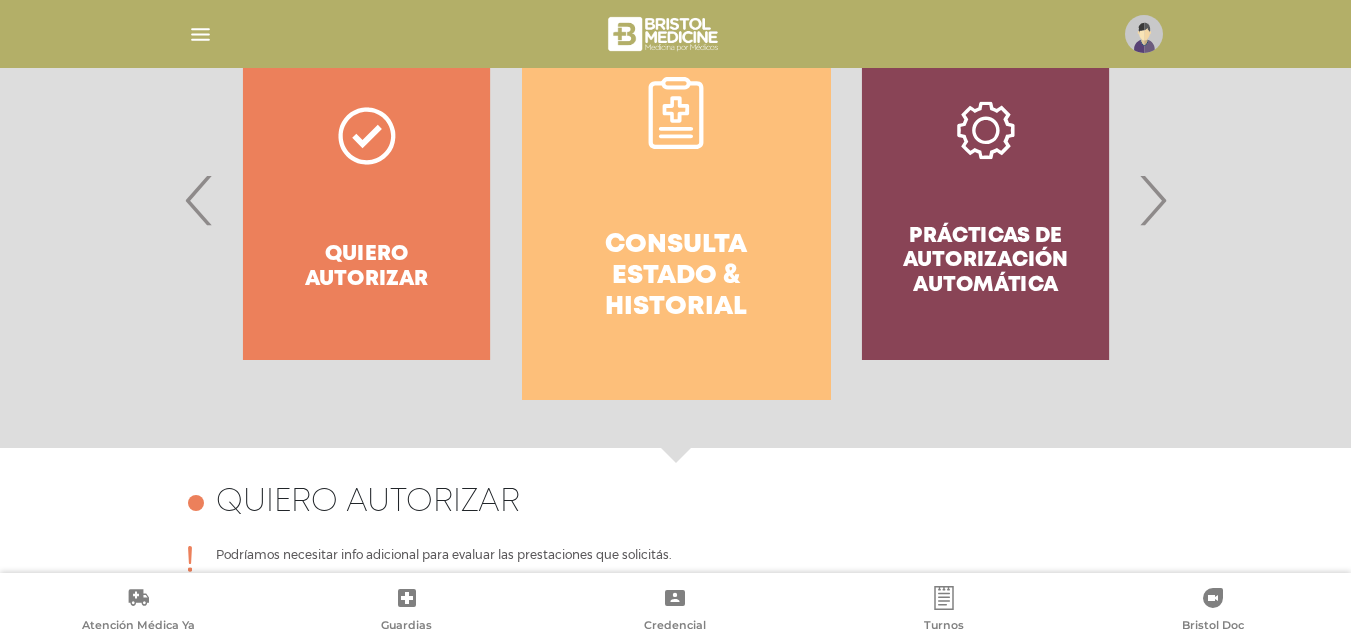 click on "Consulta estado & historial" at bounding box center (676, 277) 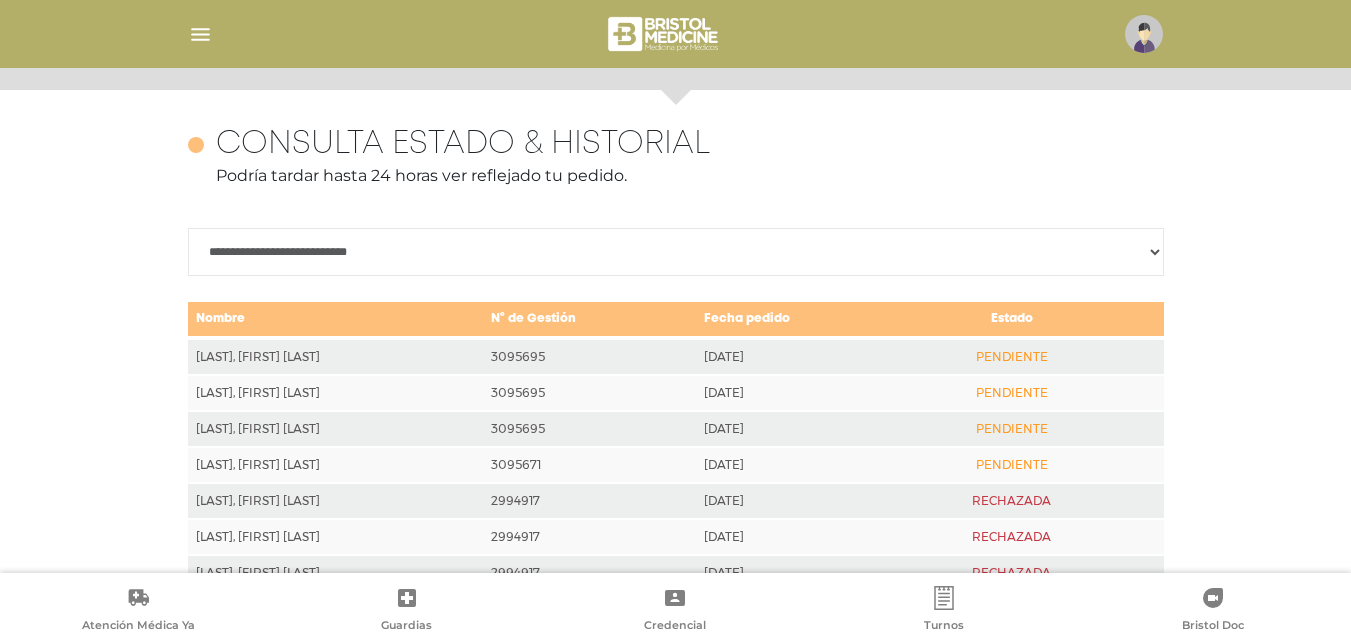 scroll, scrollTop: 888, scrollLeft: 0, axis: vertical 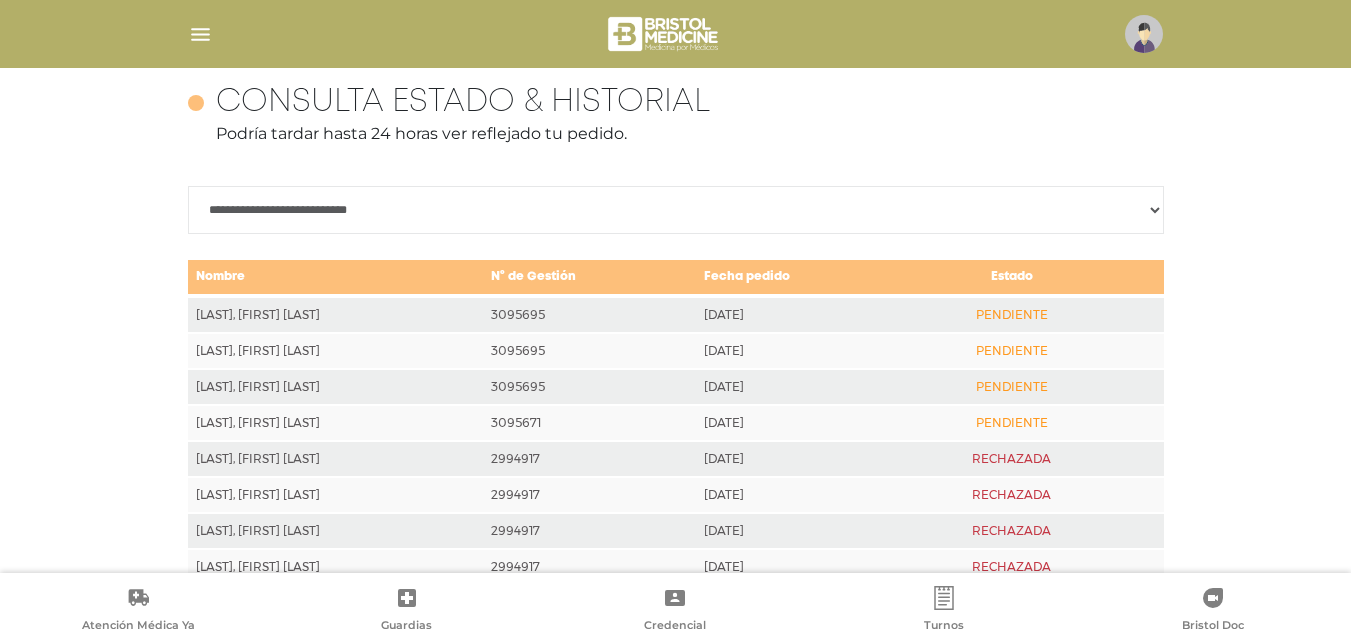 drag, startPoint x: 1018, startPoint y: 308, endPoint x: 1056, endPoint y: 311, distance: 38.118237 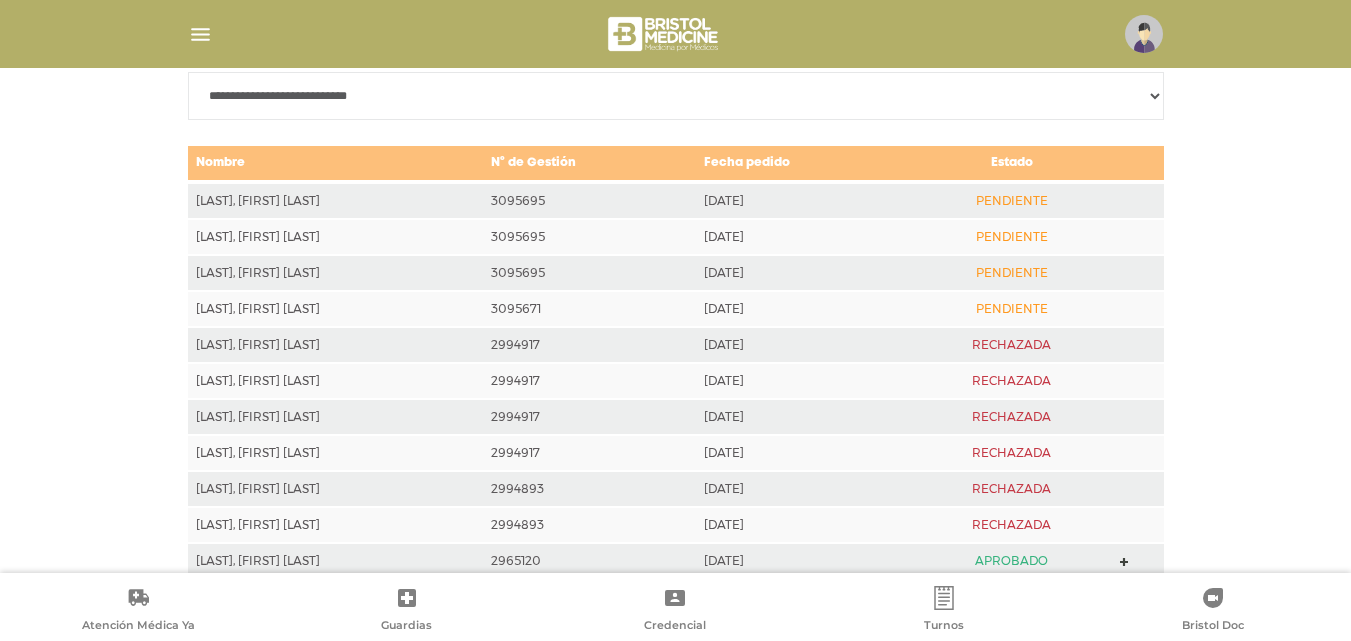 scroll, scrollTop: 1045, scrollLeft: 0, axis: vertical 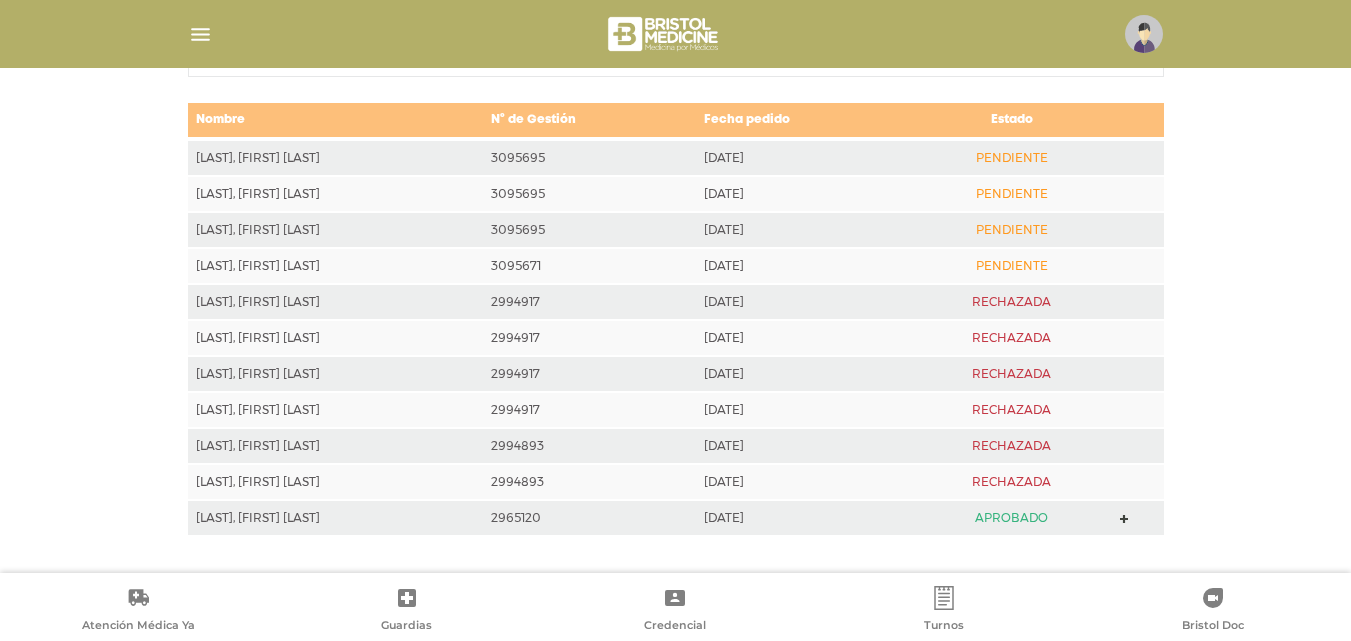 drag, startPoint x: 776, startPoint y: 303, endPoint x: 842, endPoint y: 304, distance: 66.007576 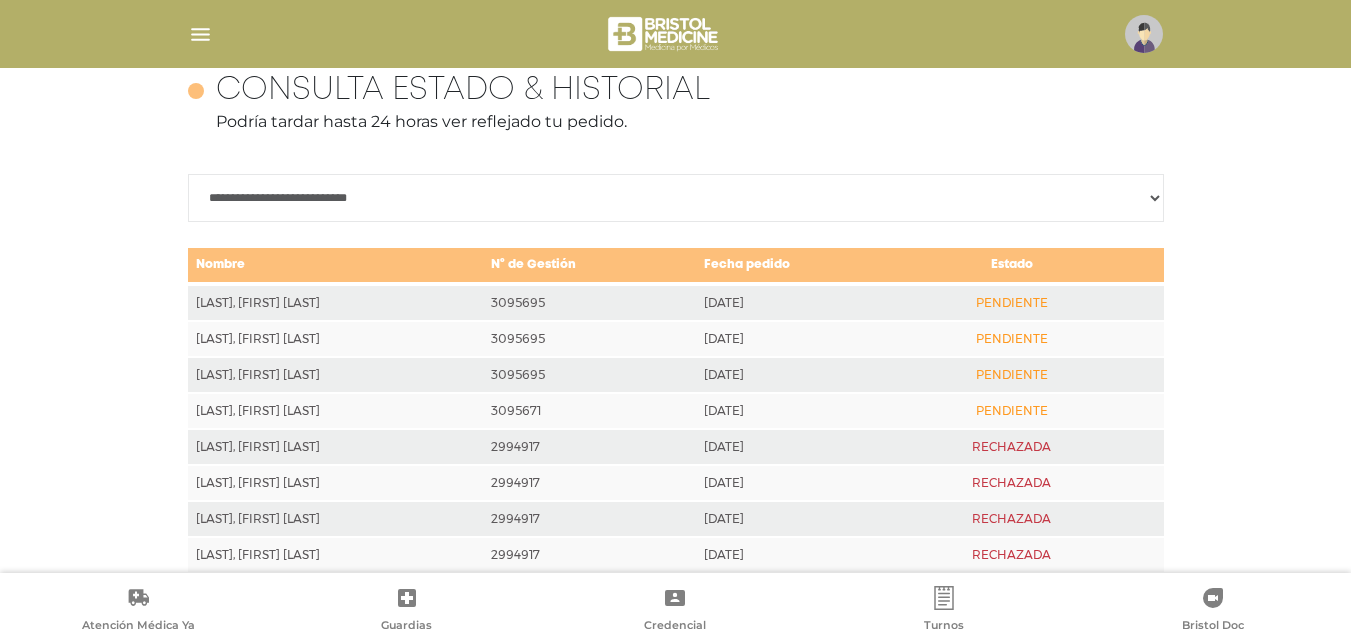 scroll, scrollTop: 845, scrollLeft: 0, axis: vertical 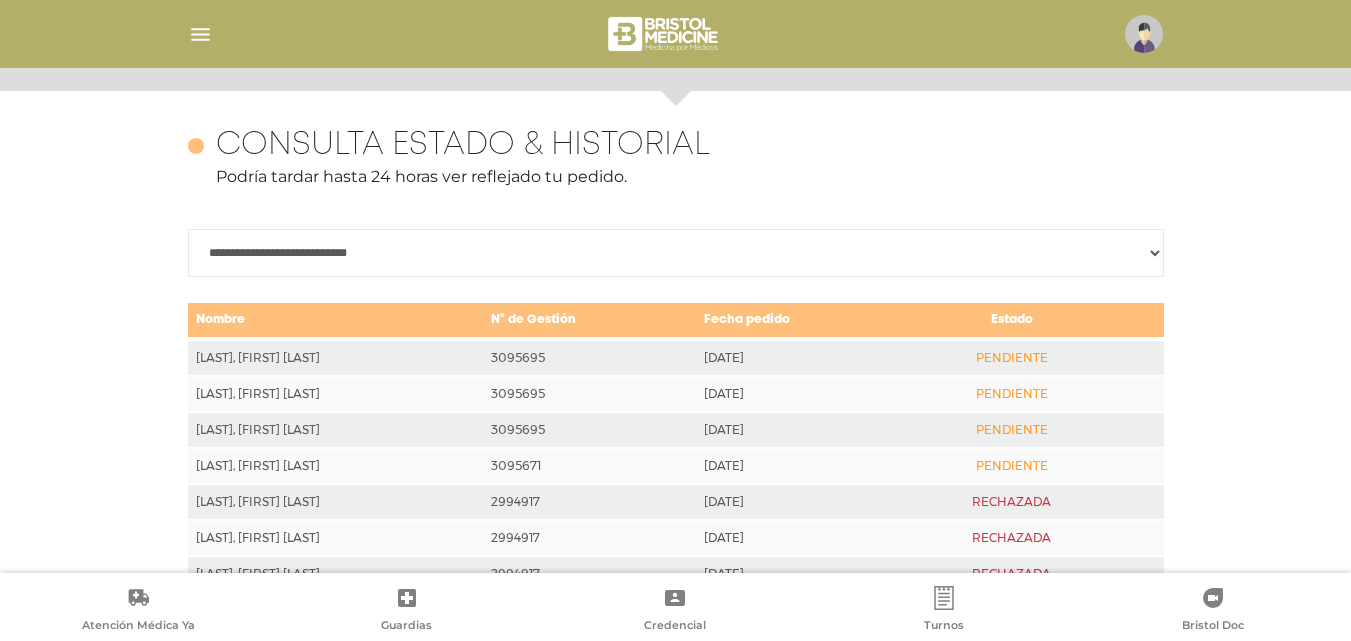 drag, startPoint x: 773, startPoint y: 363, endPoint x: 828, endPoint y: 357, distance: 55.326305 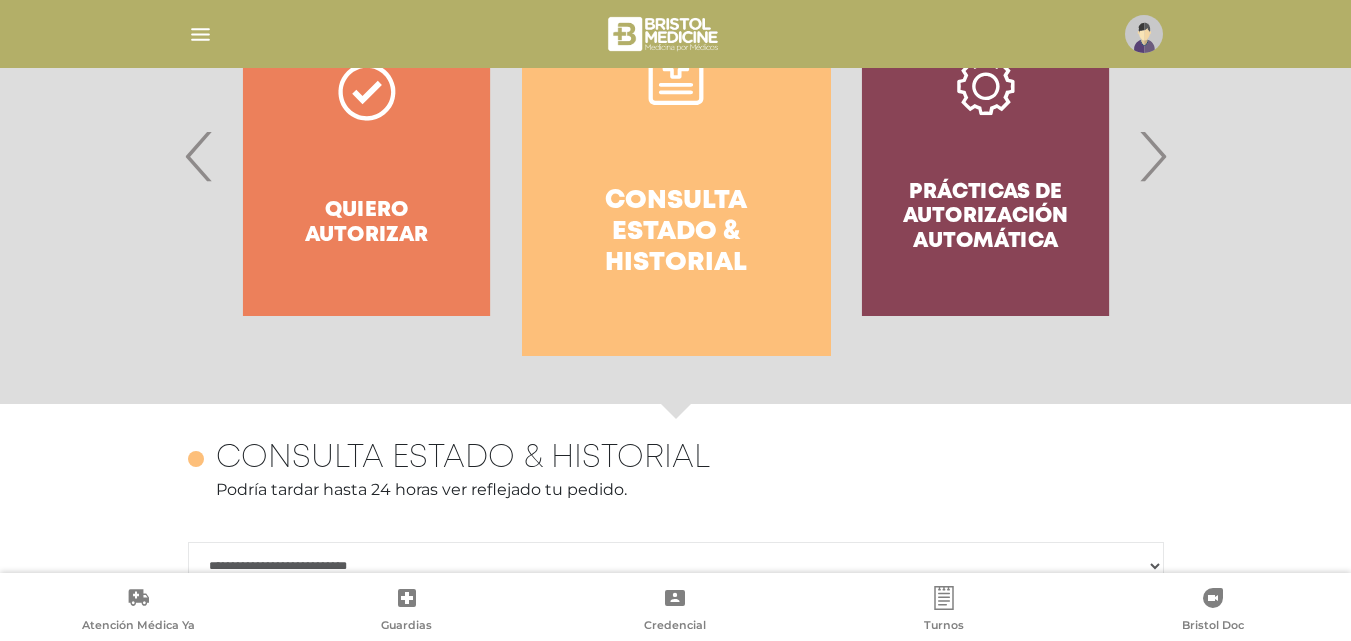 scroll, scrollTop: 445, scrollLeft: 0, axis: vertical 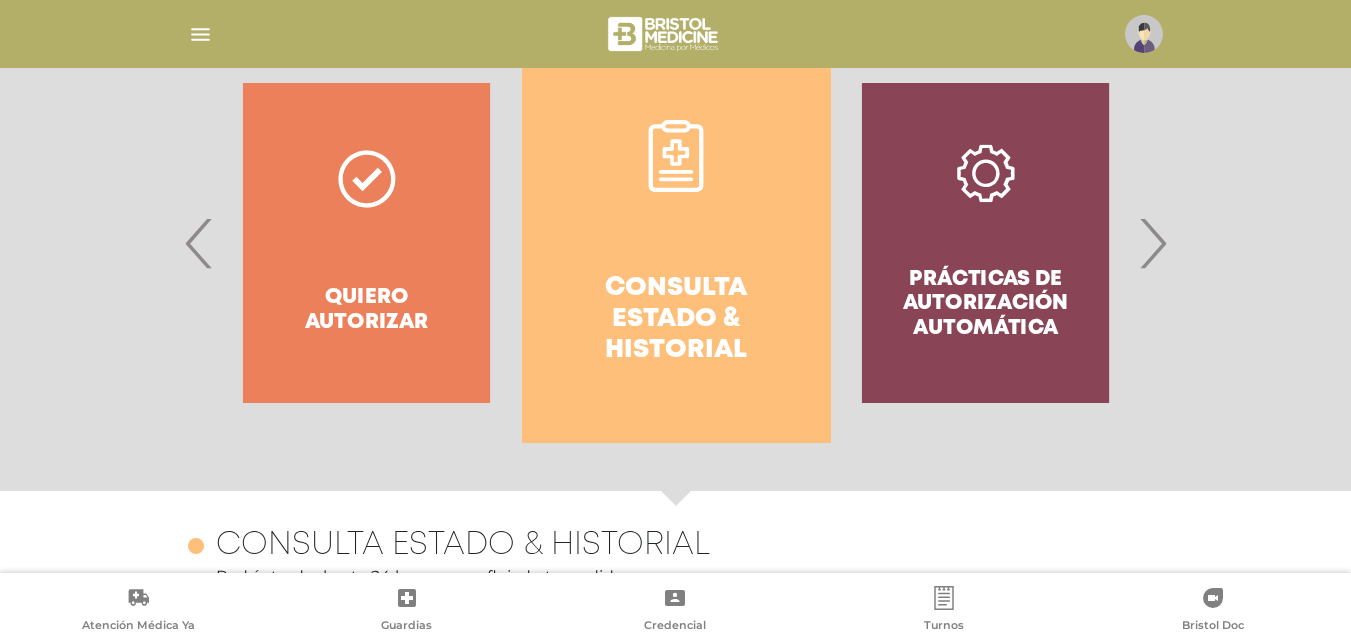 click on "›" at bounding box center [1152, 243] 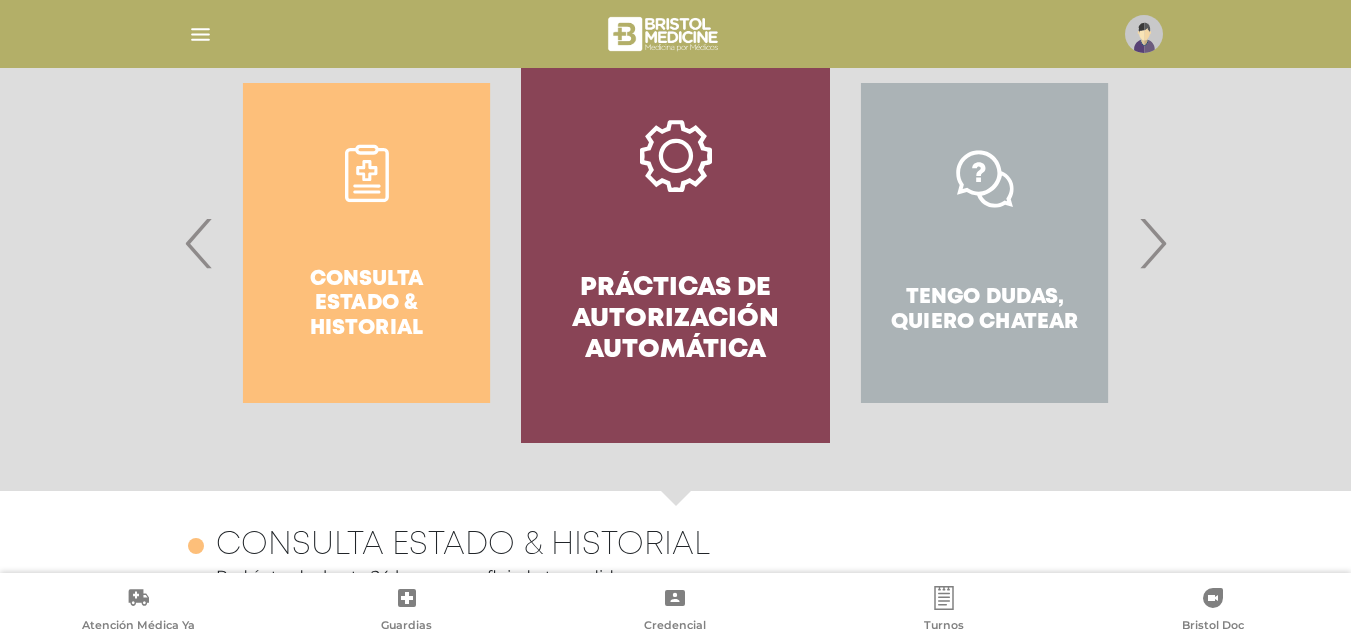 click on "›" at bounding box center (1152, 243) 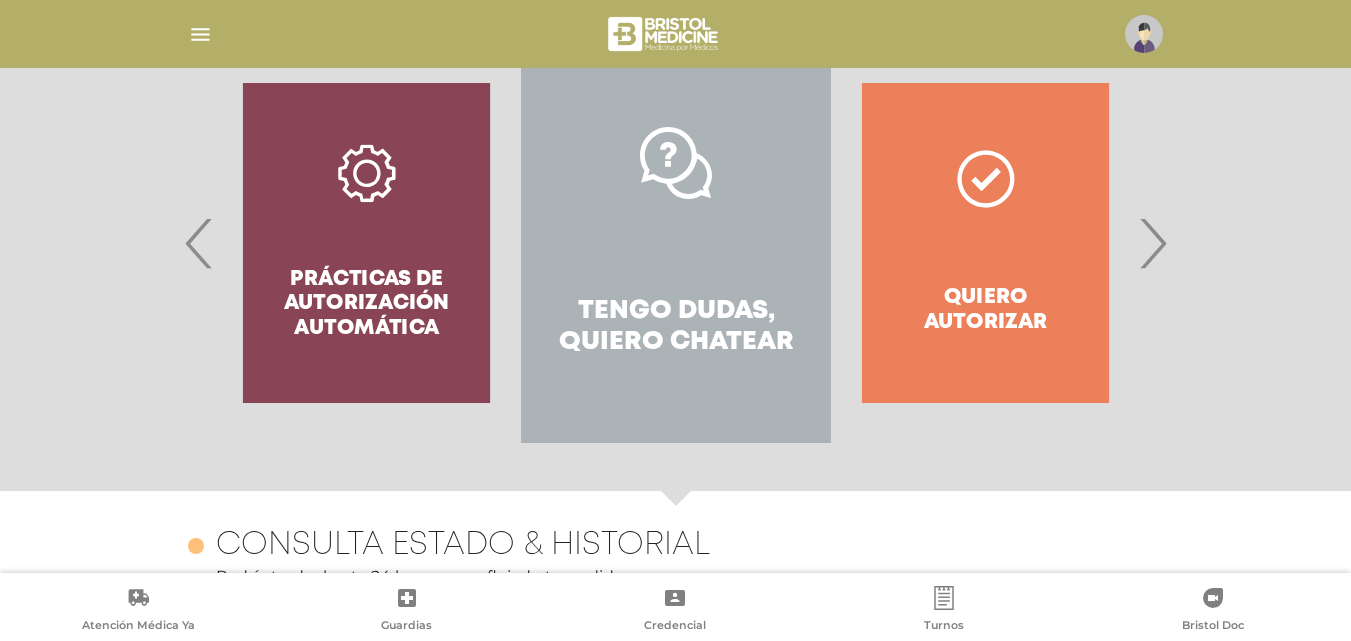 click on "Tengo dudas, quiero chatear" at bounding box center [675, 243] 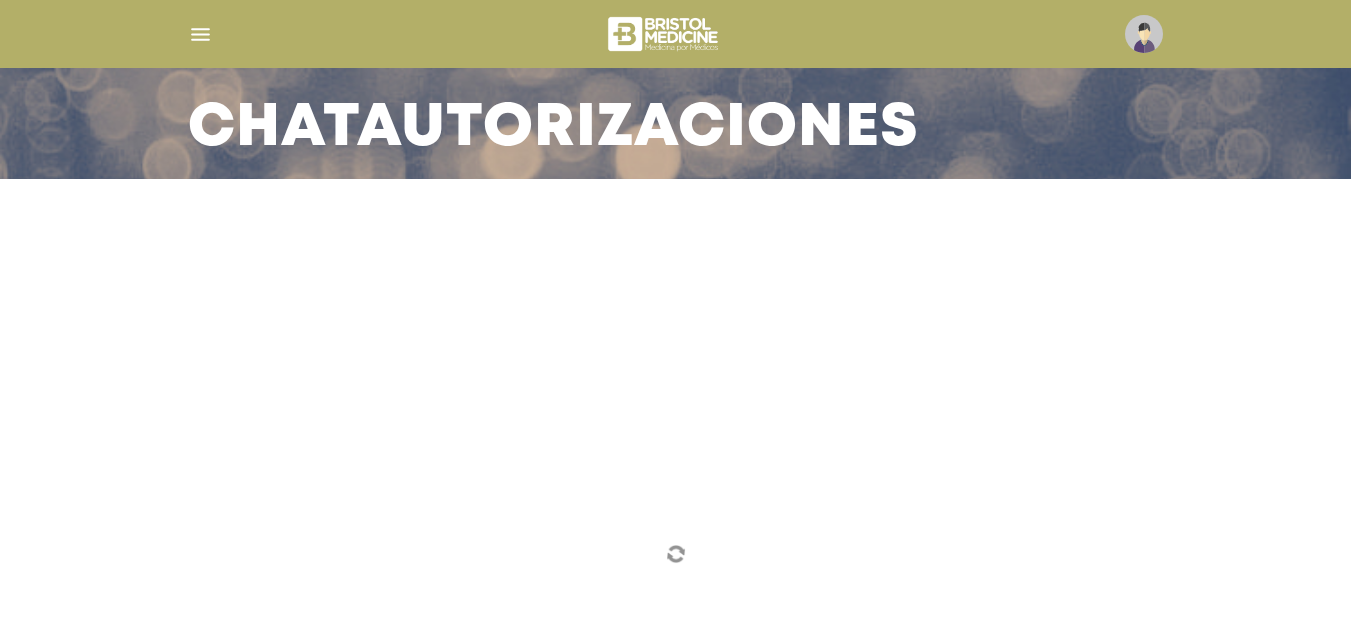 scroll, scrollTop: 142, scrollLeft: 0, axis: vertical 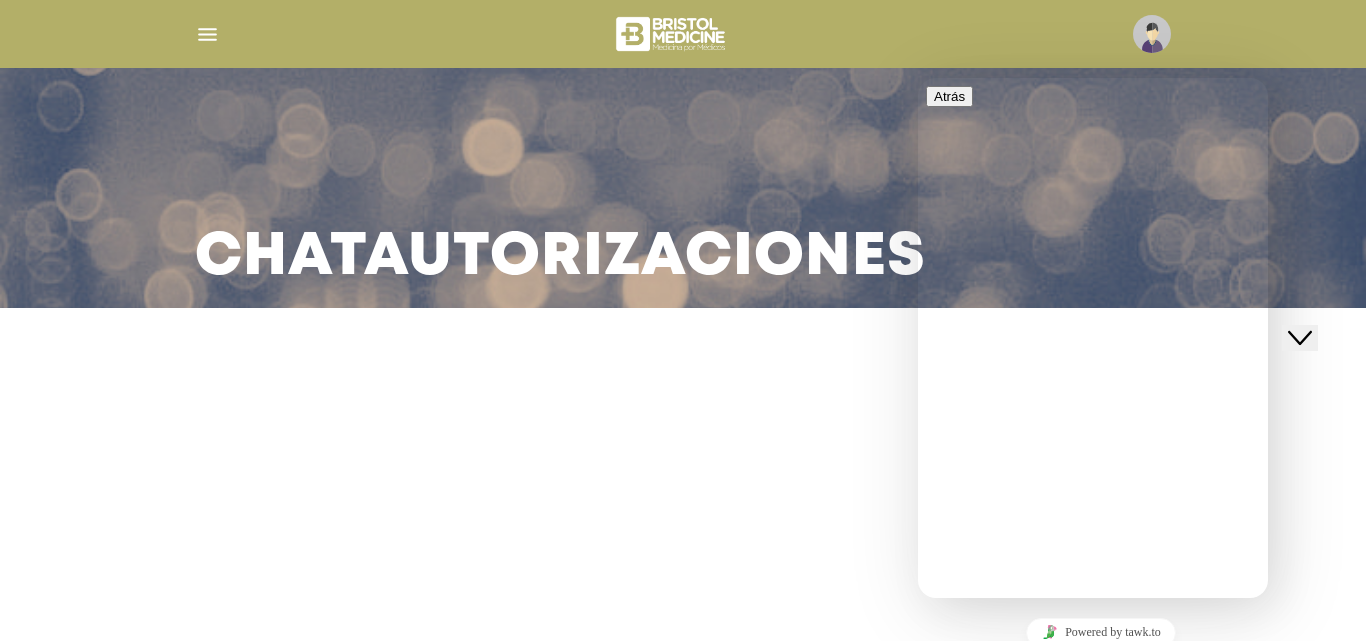 click on "We typically reply in a few minutes" at bounding box center (1093, 738) 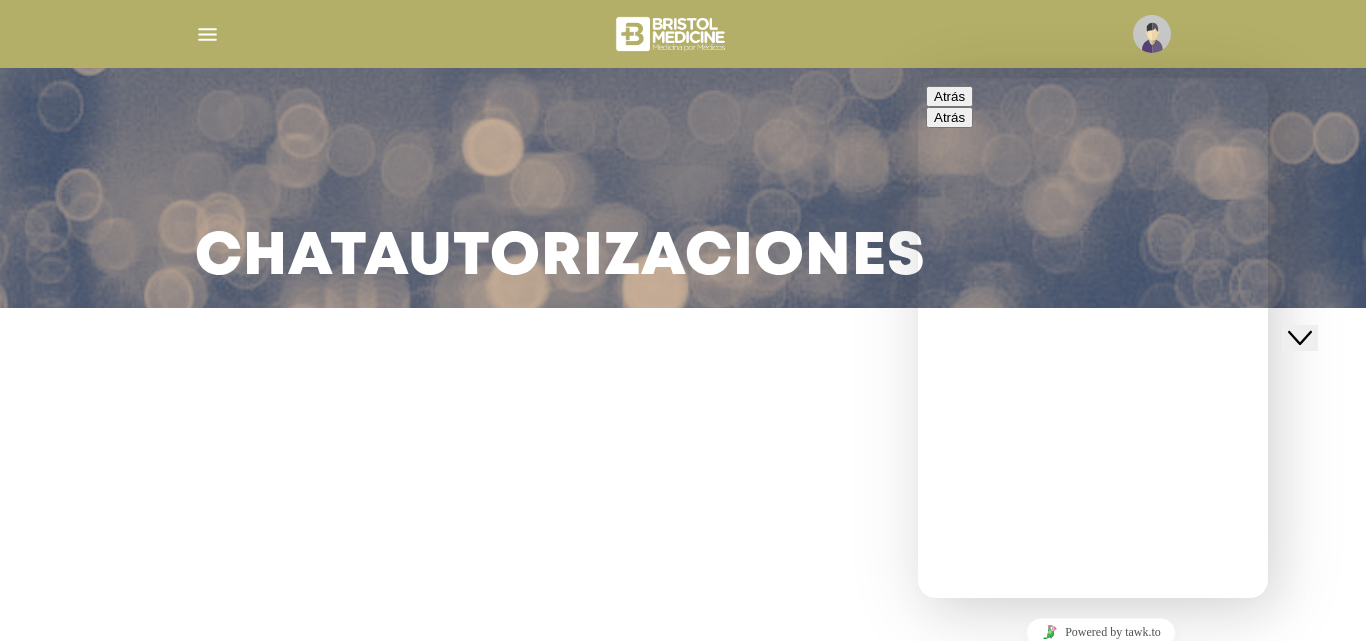 scroll, scrollTop: 100, scrollLeft: 0, axis: vertical 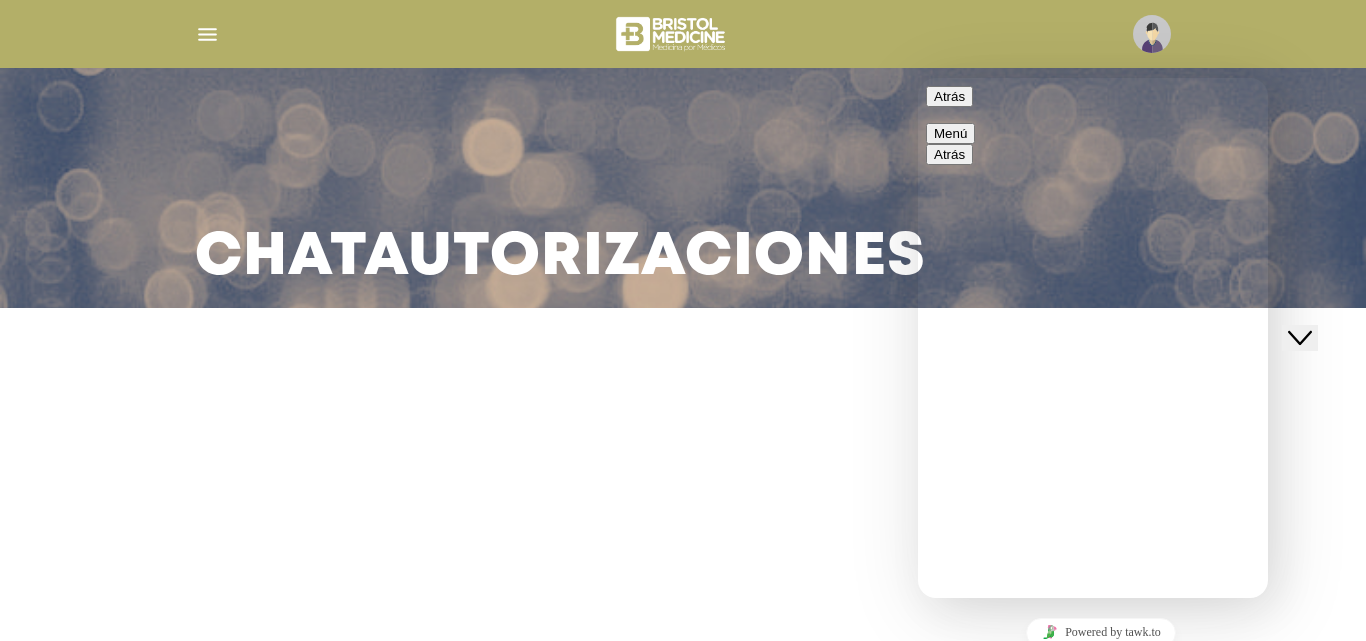 type on "**********" 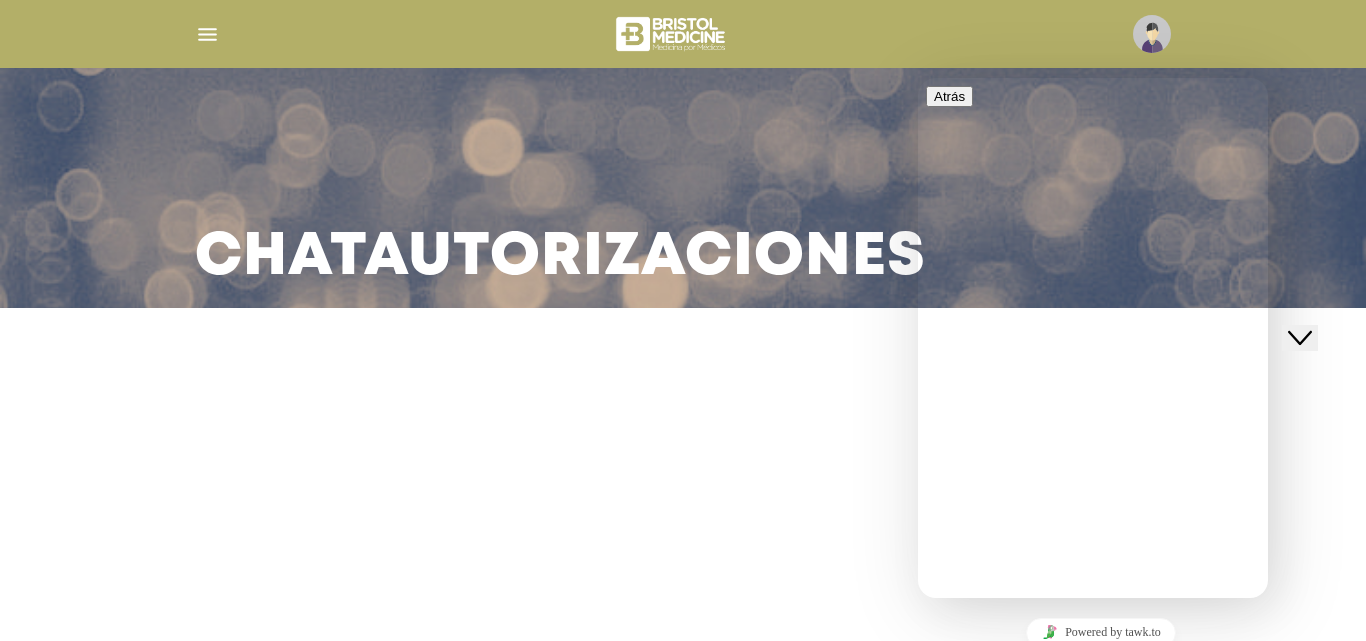 click on "Chat  Autorizaciones" at bounding box center (683, 320) 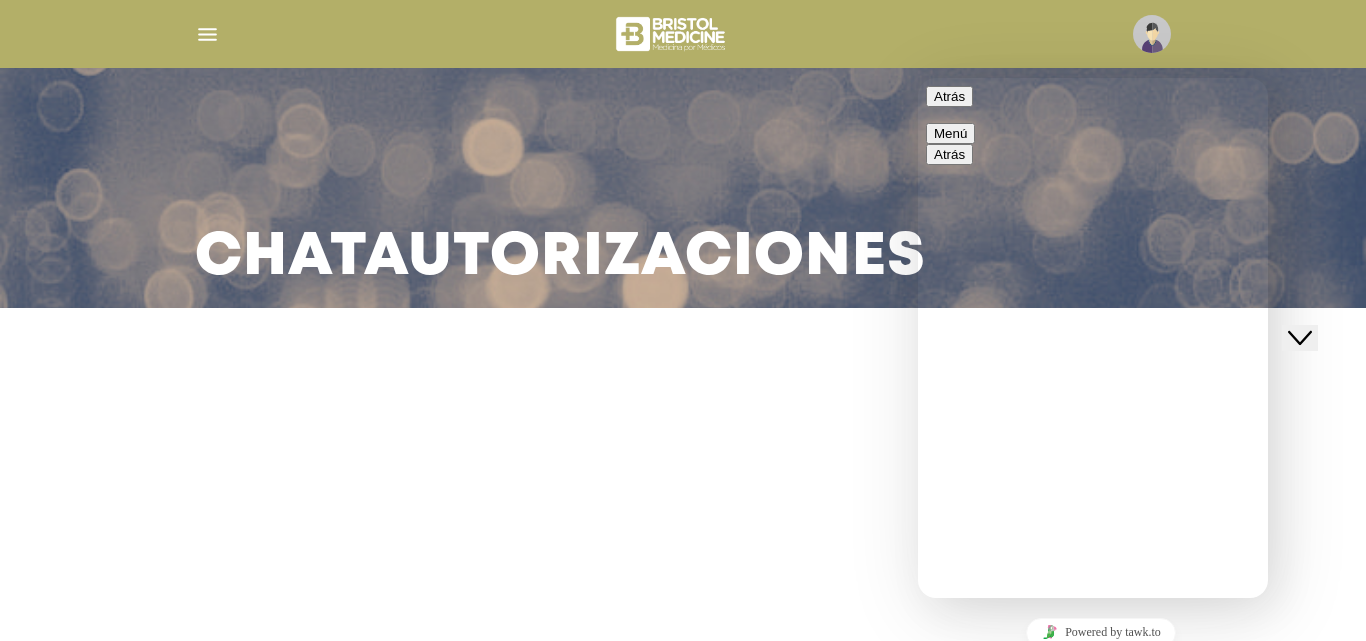 scroll, scrollTop: 68, scrollLeft: 0, axis: vertical 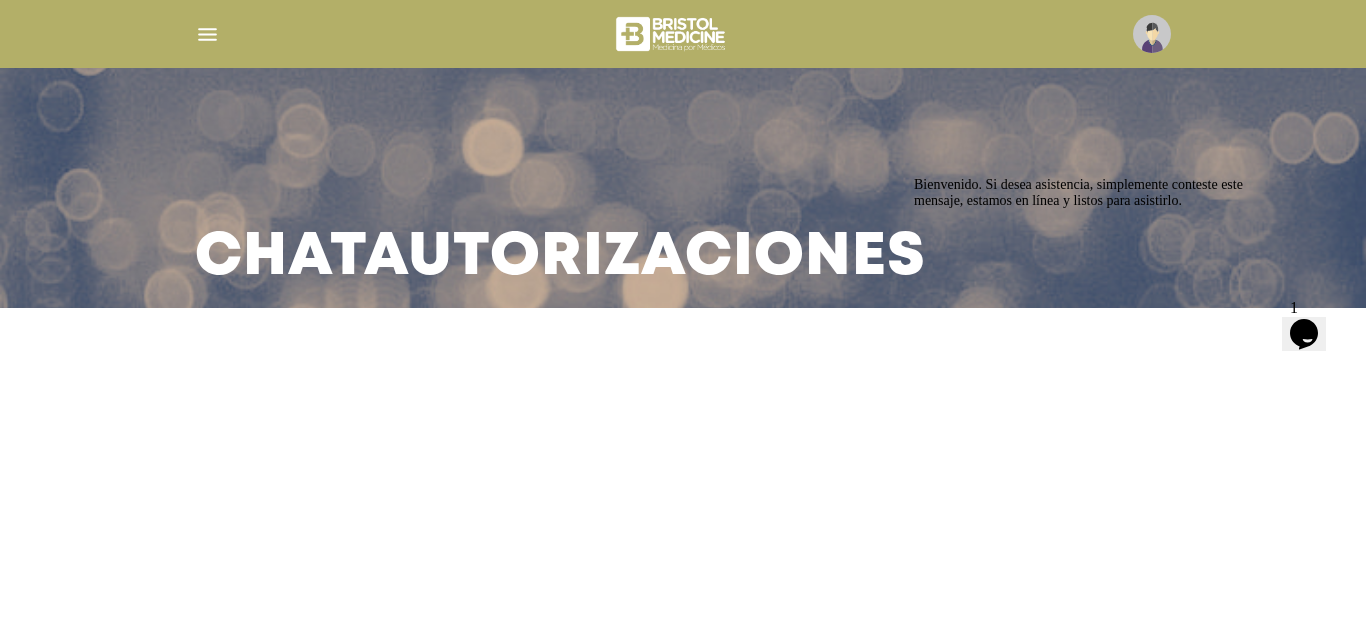 click on "Bienvenido. Si desea asistencia, simplemente conteste este mensaje, estamos en línea y listos para asistirlo." at bounding box center (1078, 191) 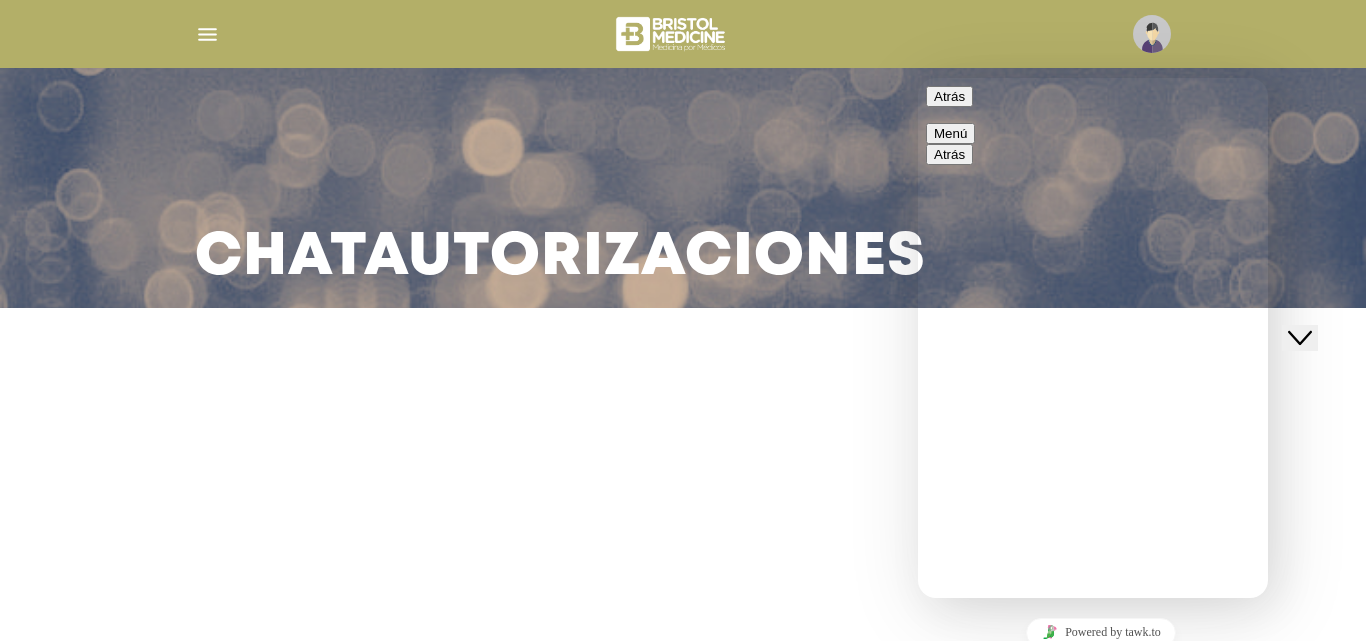 scroll, scrollTop: 249, scrollLeft: 0, axis: vertical 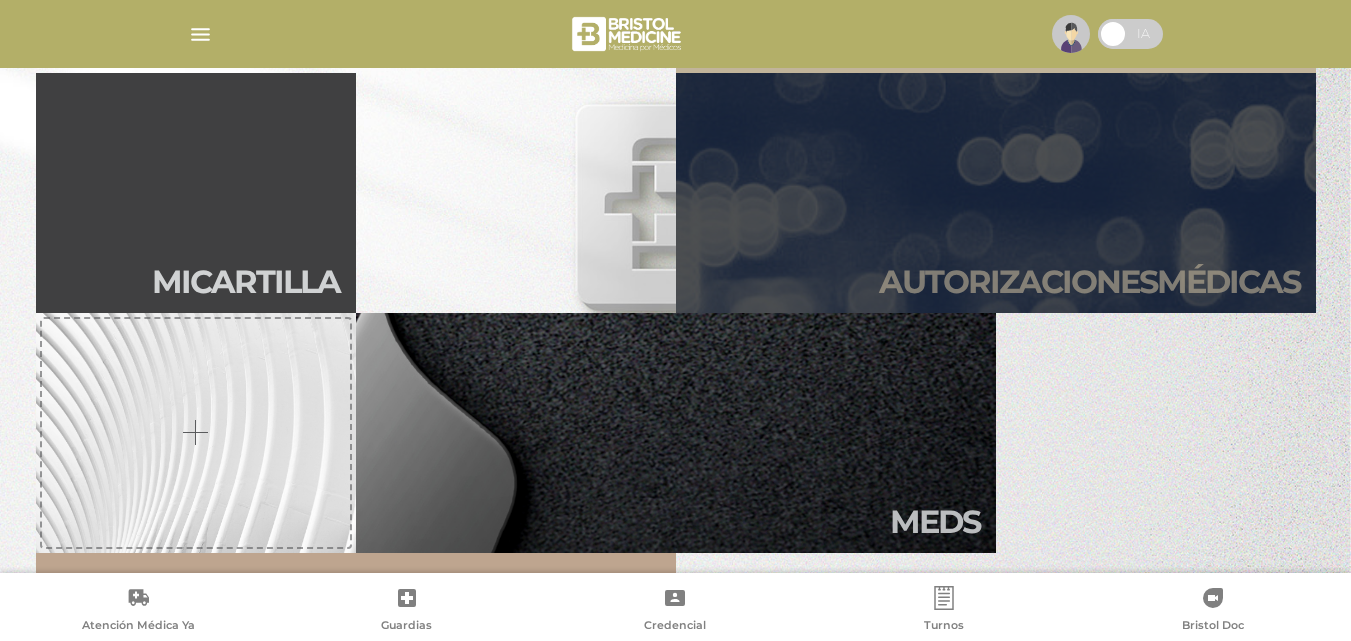 click on "Autori zaciones  médicas" at bounding box center [996, 193] 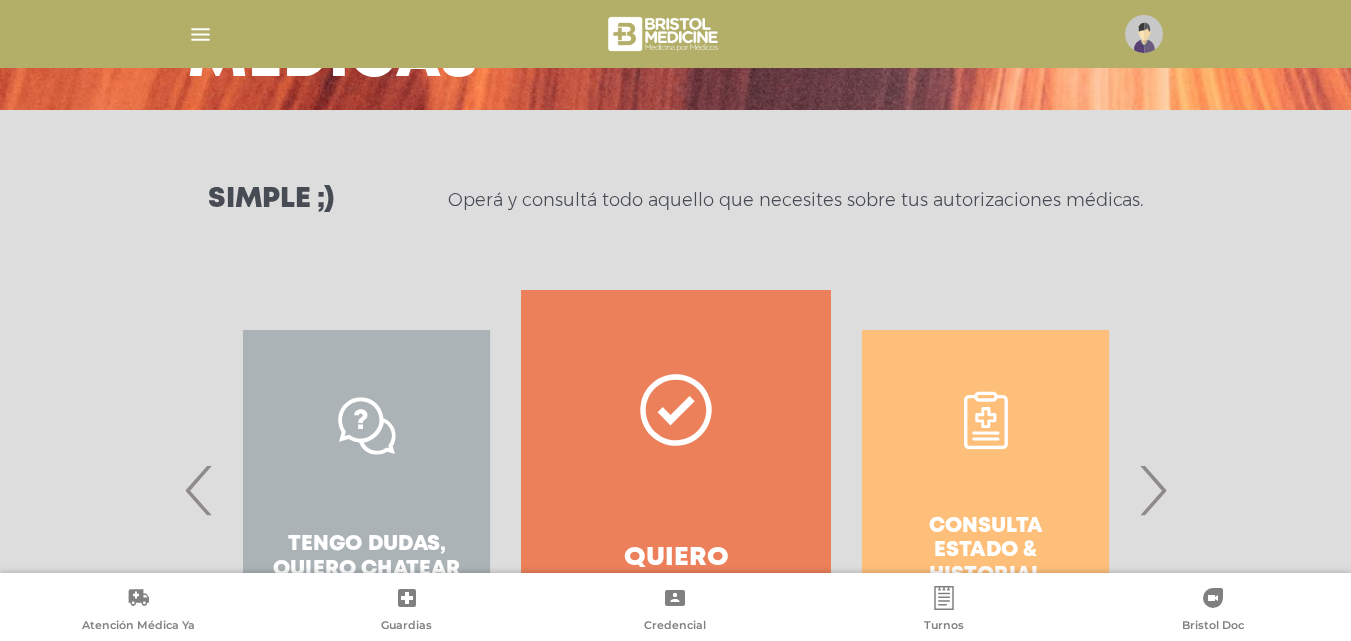 scroll, scrollTop: 363, scrollLeft: 0, axis: vertical 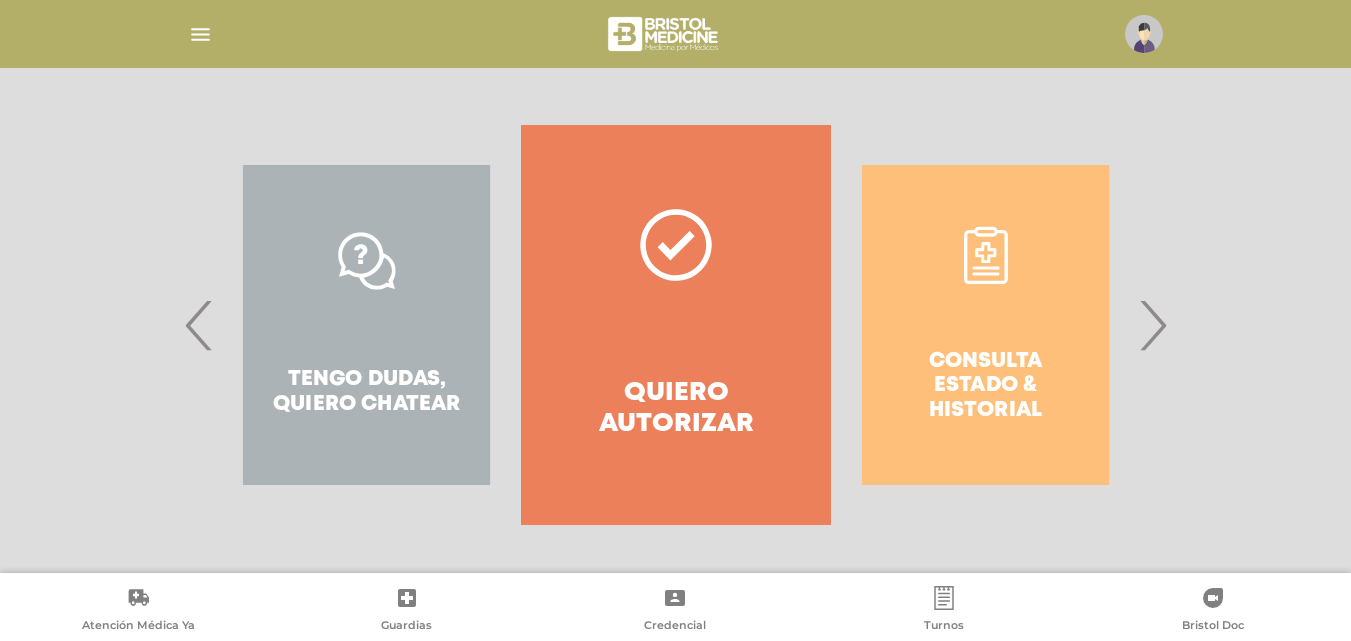 click on "Quiero autorizar" at bounding box center (675, 325) 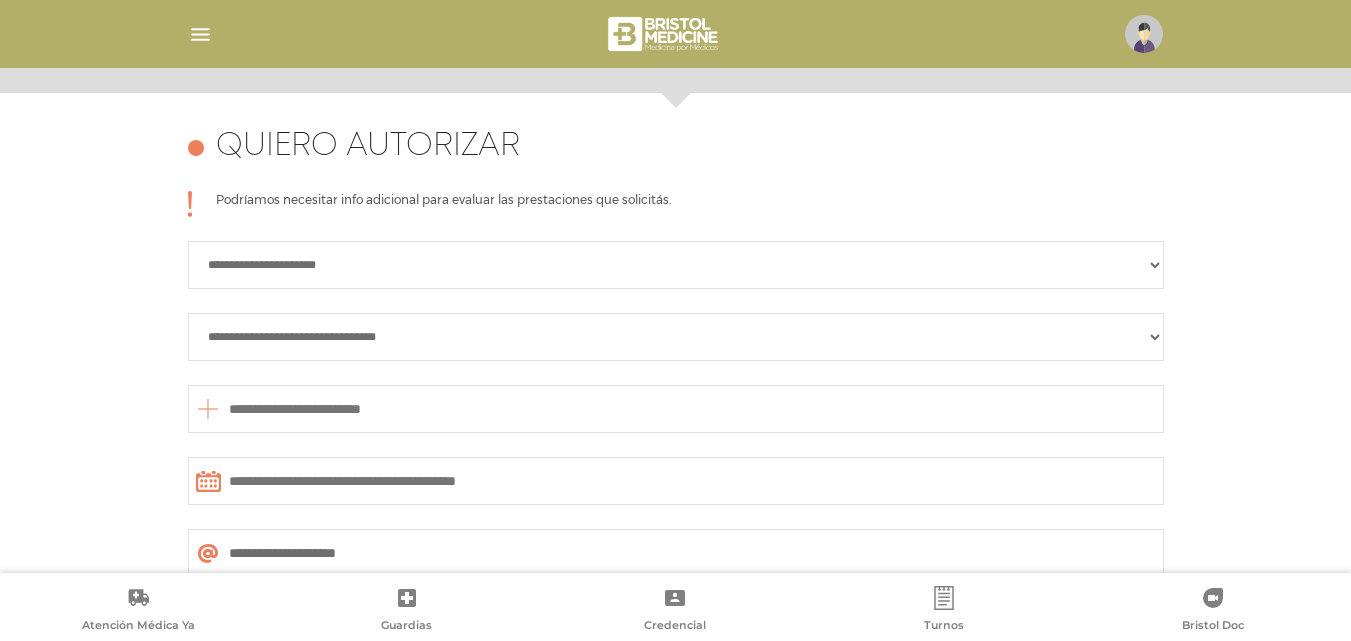 scroll, scrollTop: 888, scrollLeft: 0, axis: vertical 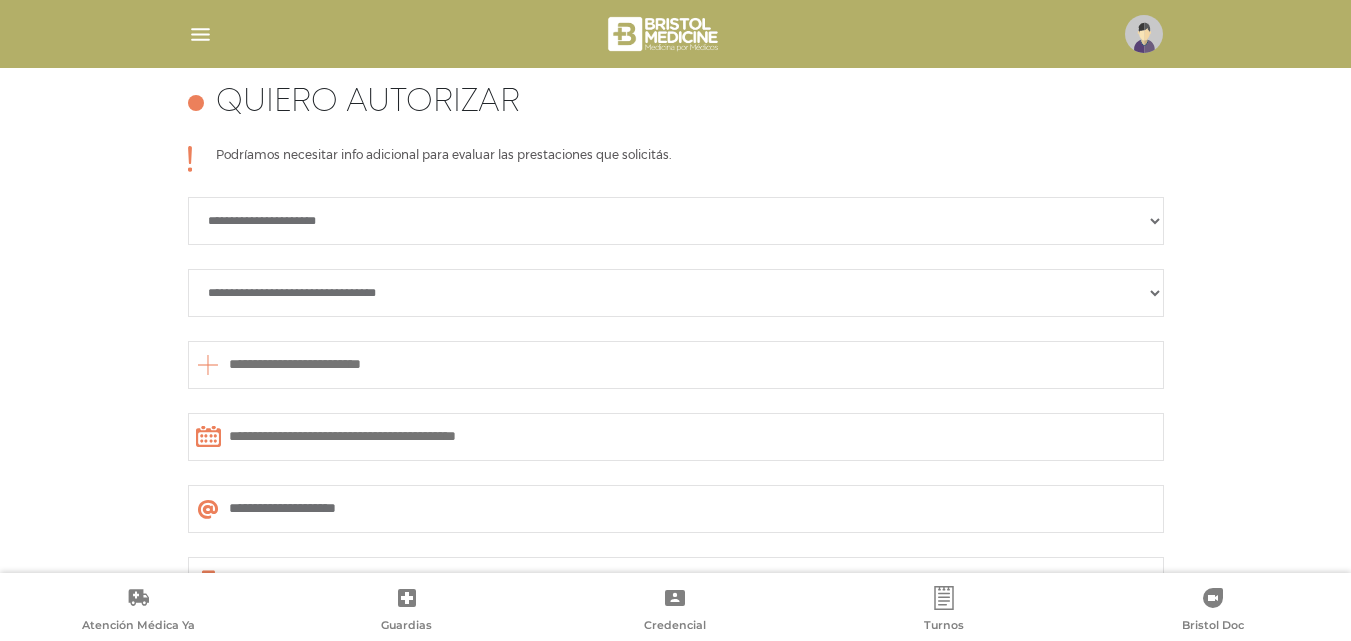 click on "**********" at bounding box center (676, 221) 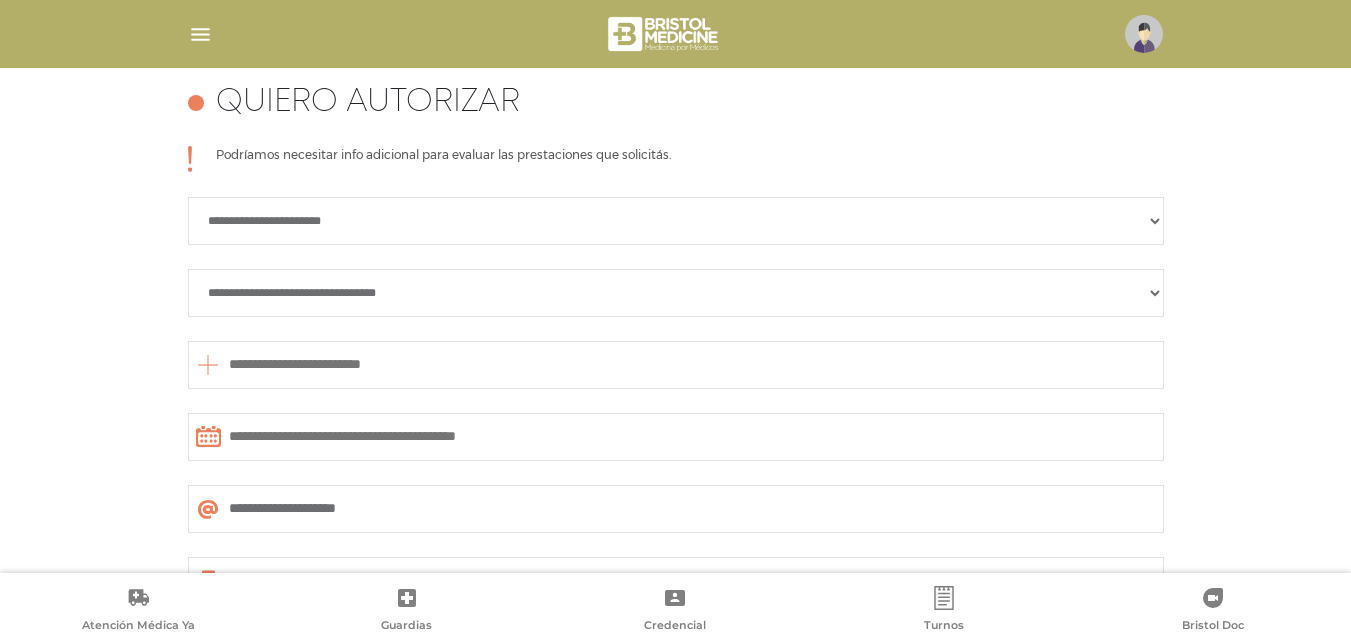 click on "**********" at bounding box center [676, 221] 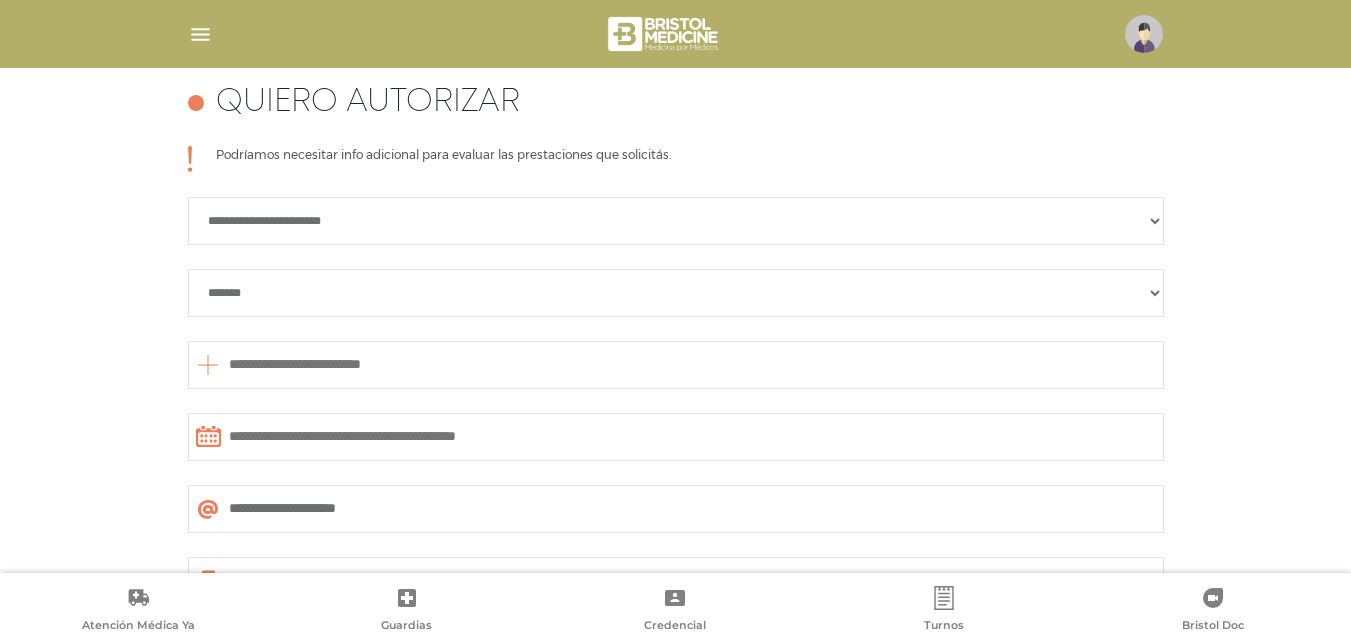 click on "**********" at bounding box center (676, 293) 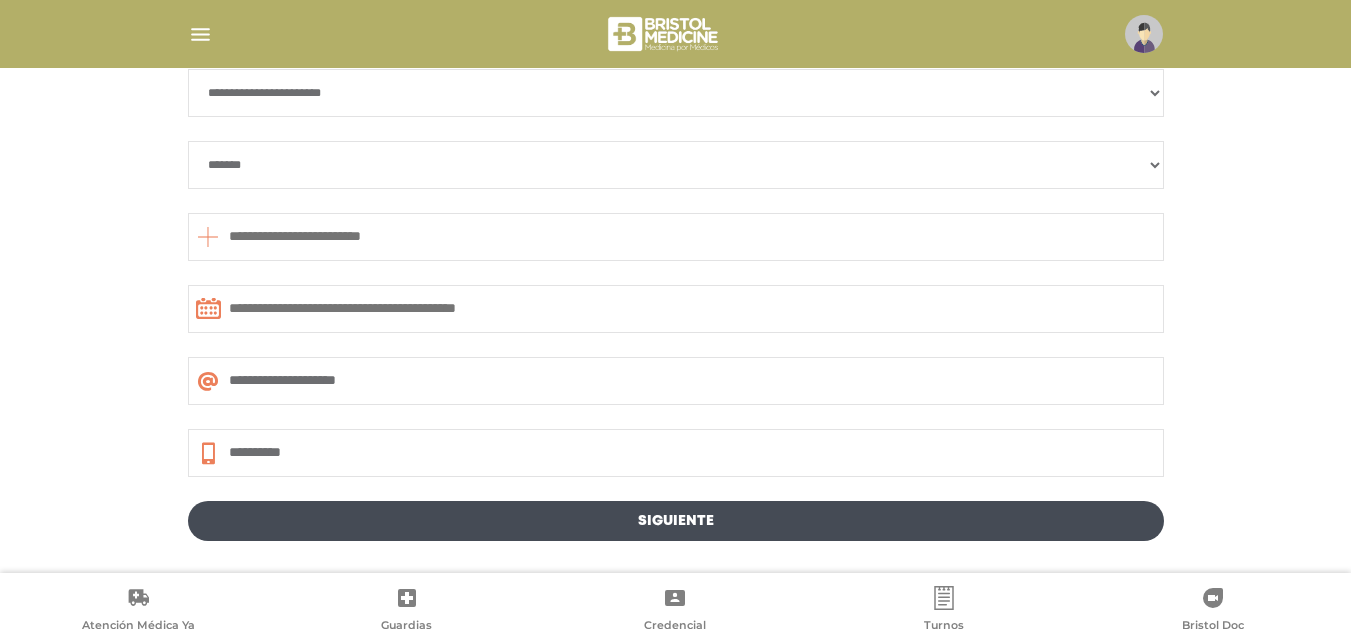 scroll, scrollTop: 1088, scrollLeft: 0, axis: vertical 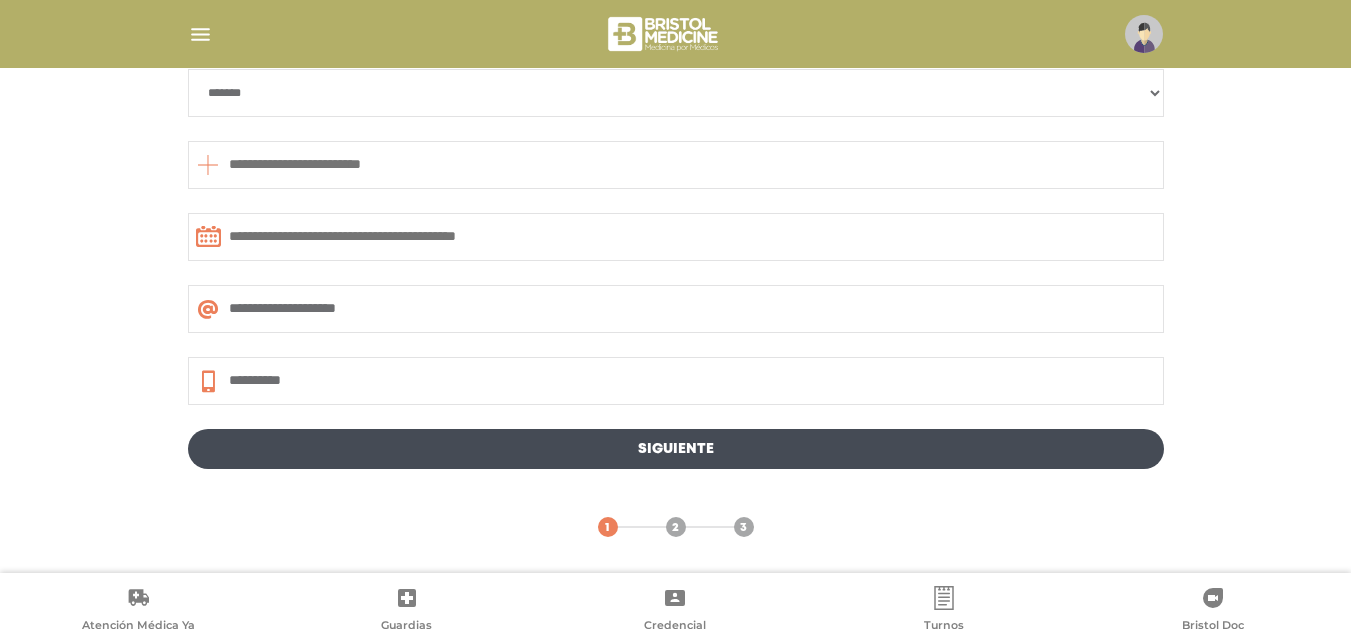 click at bounding box center [676, 165] 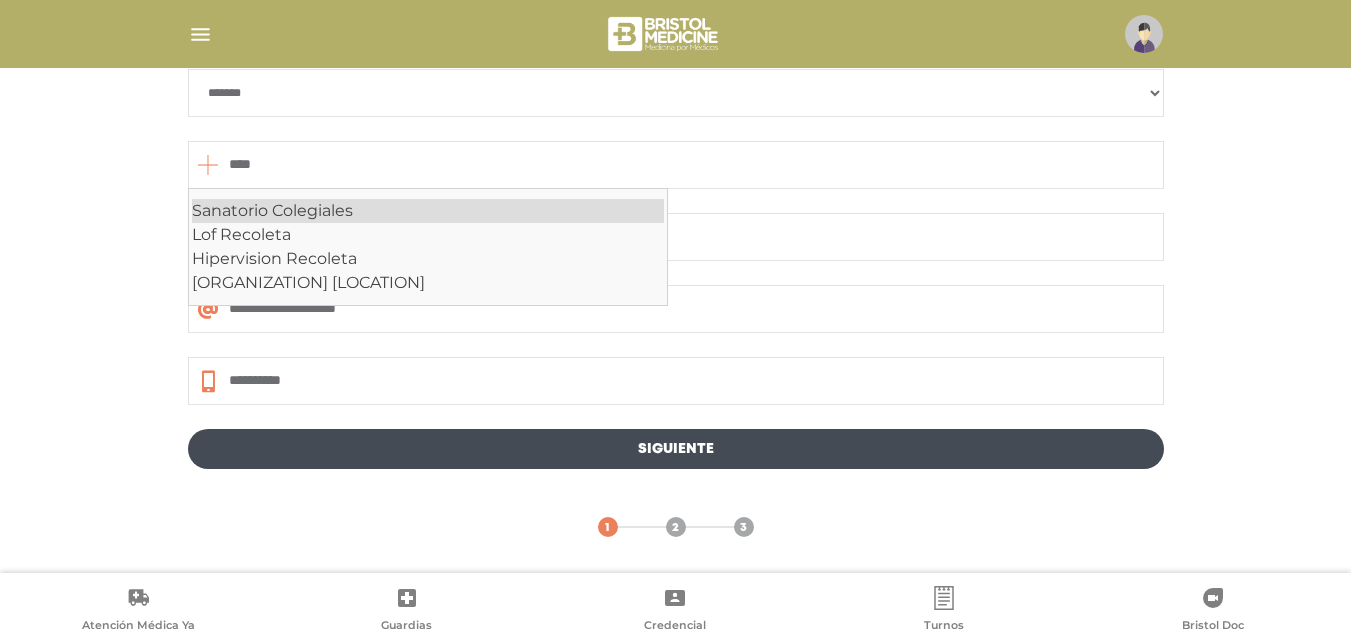click on "Sanatorio Colegiales" at bounding box center [428, 211] 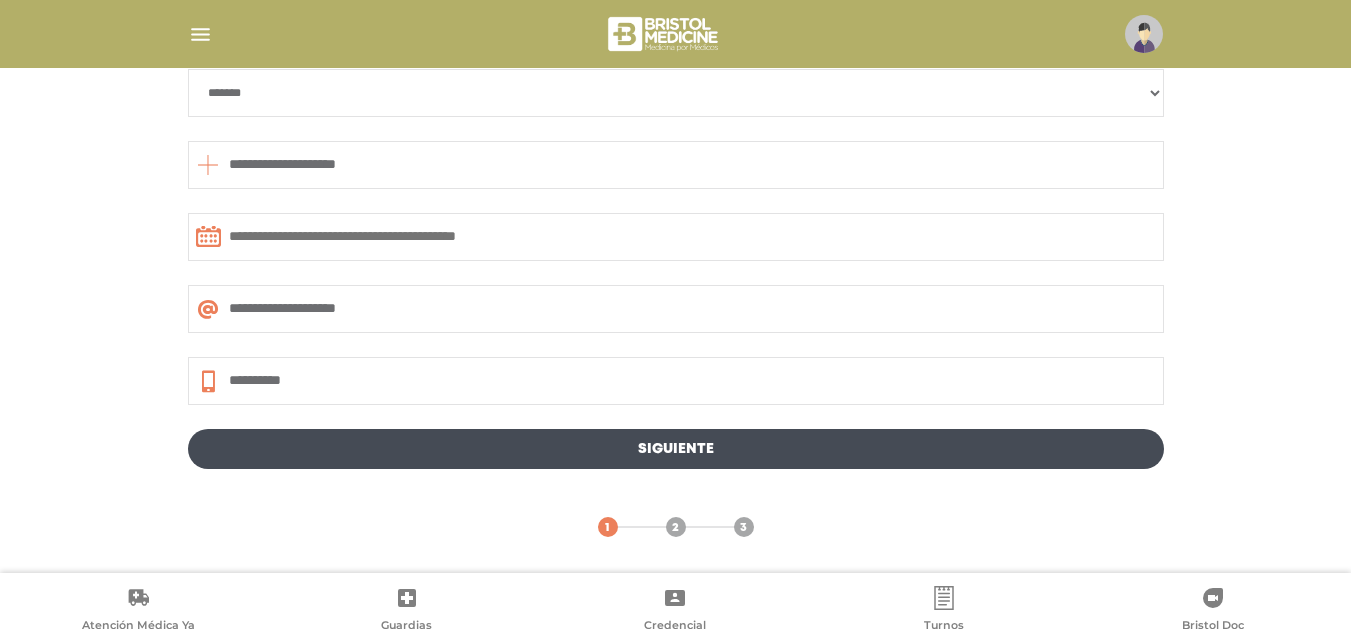 type on "**********" 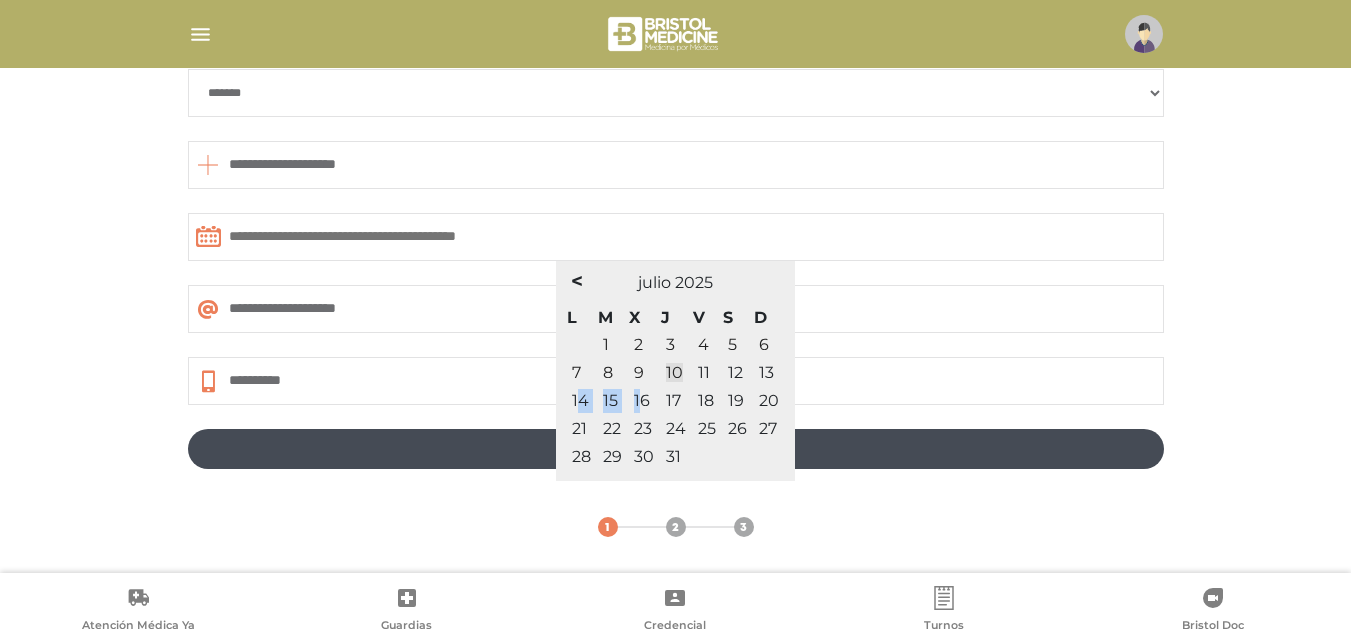 drag, startPoint x: 579, startPoint y: 403, endPoint x: 670, endPoint y: 397, distance: 91.197586 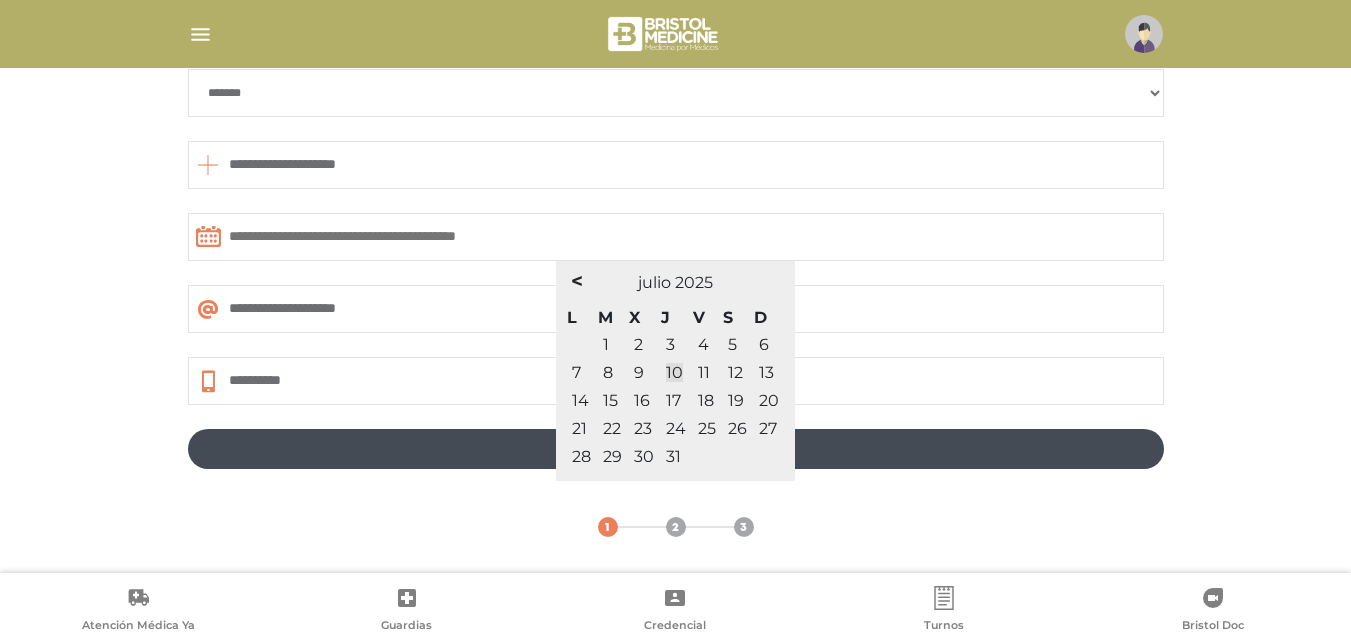 click on "17" at bounding box center [673, 400] 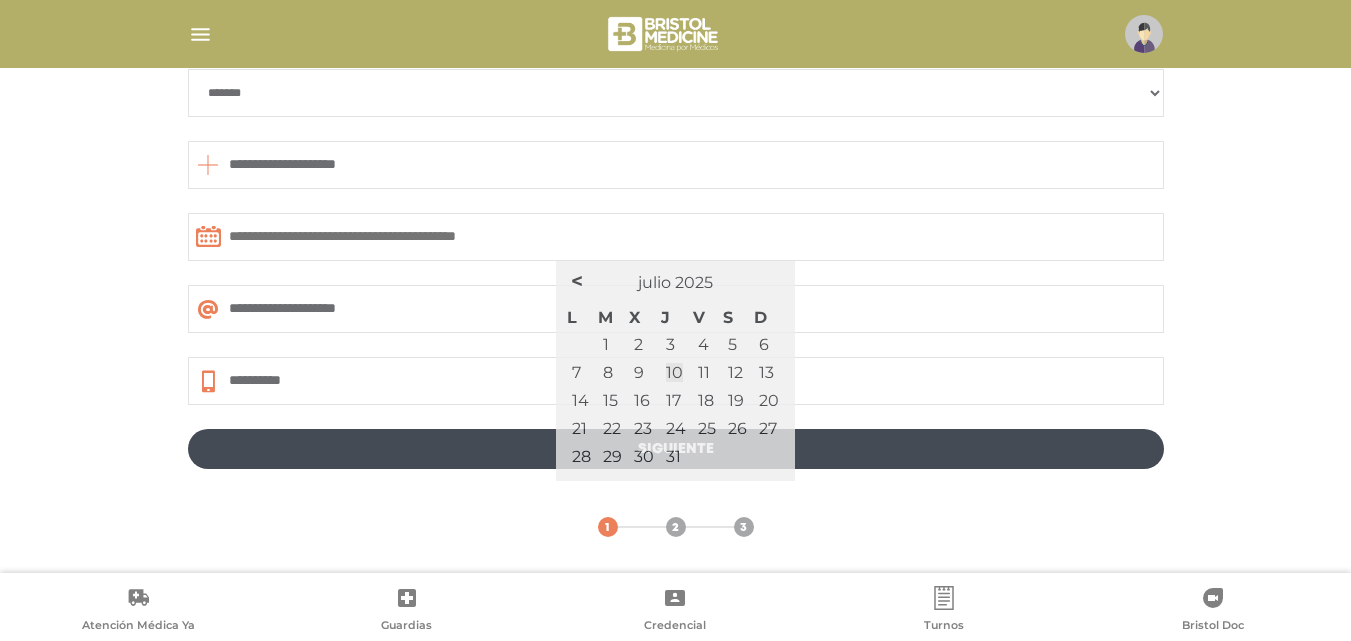 click on "**********" at bounding box center [676, 309] 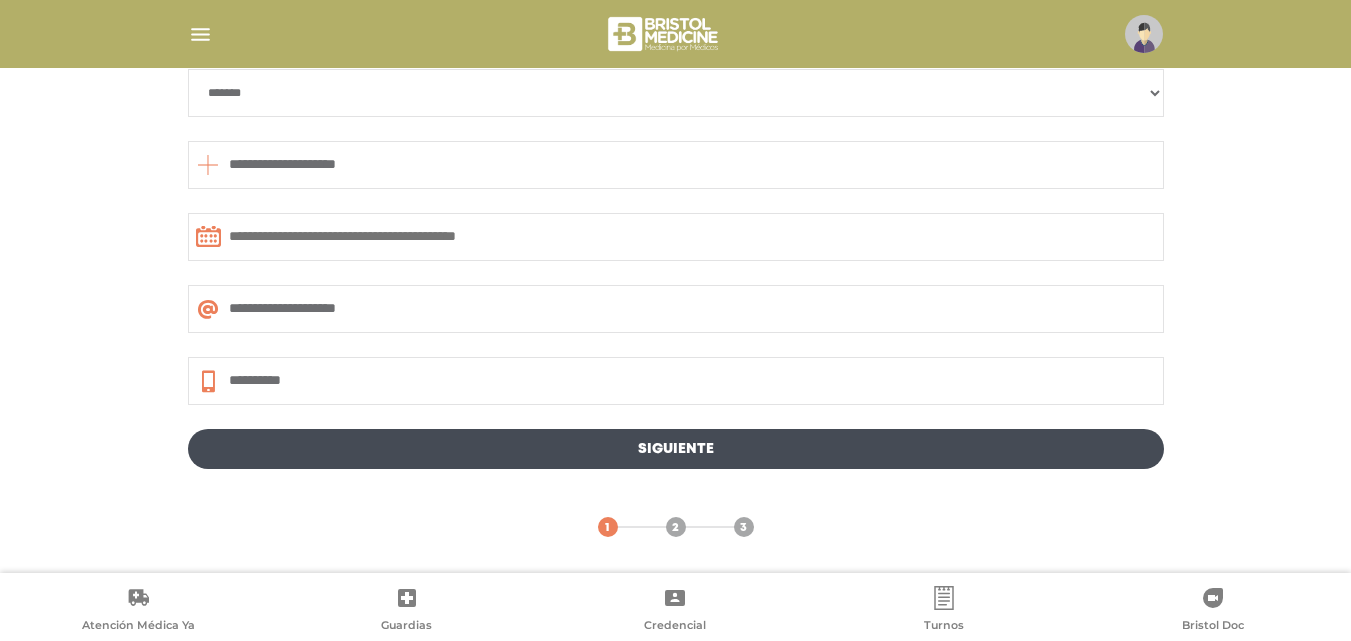 click on "Siguiente" at bounding box center [676, 449] 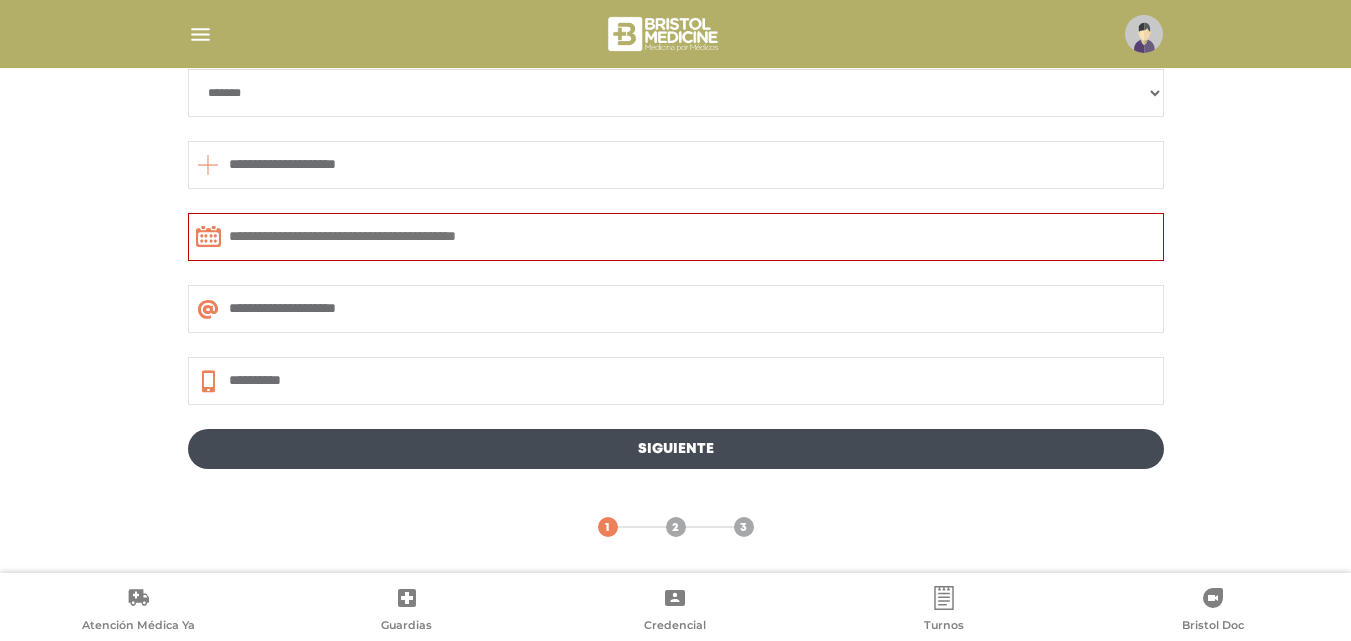click at bounding box center [676, 237] 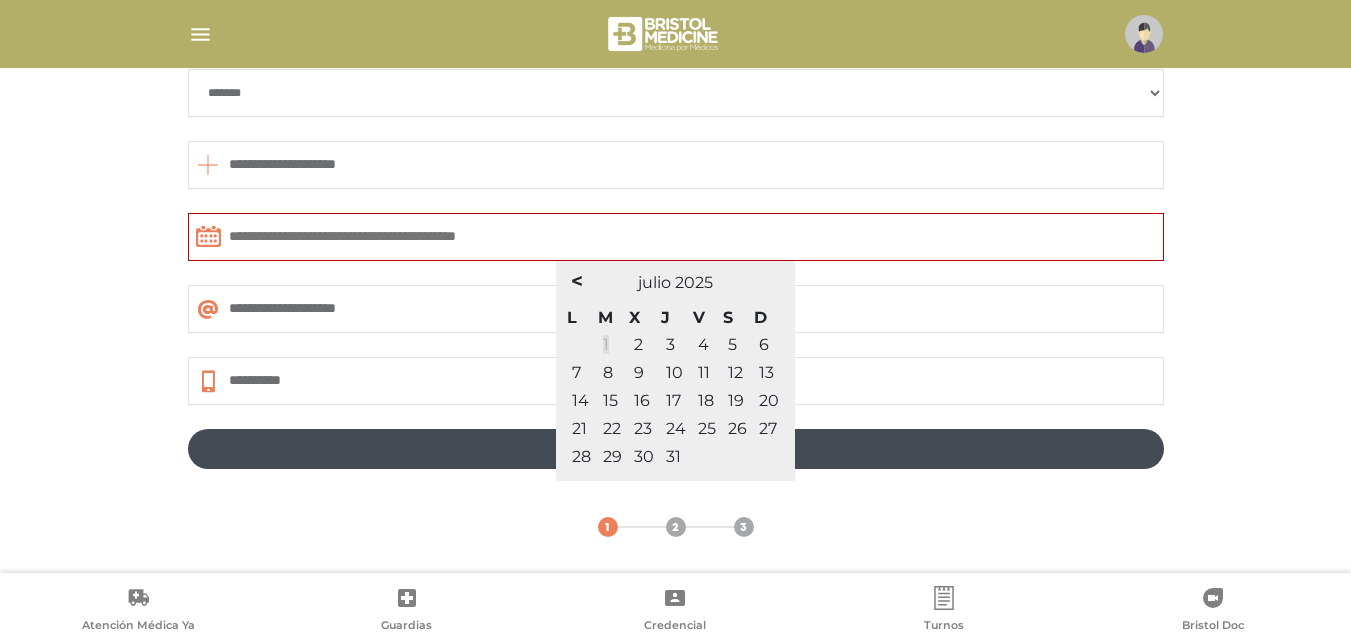 click on "1" at bounding box center (606, 344) 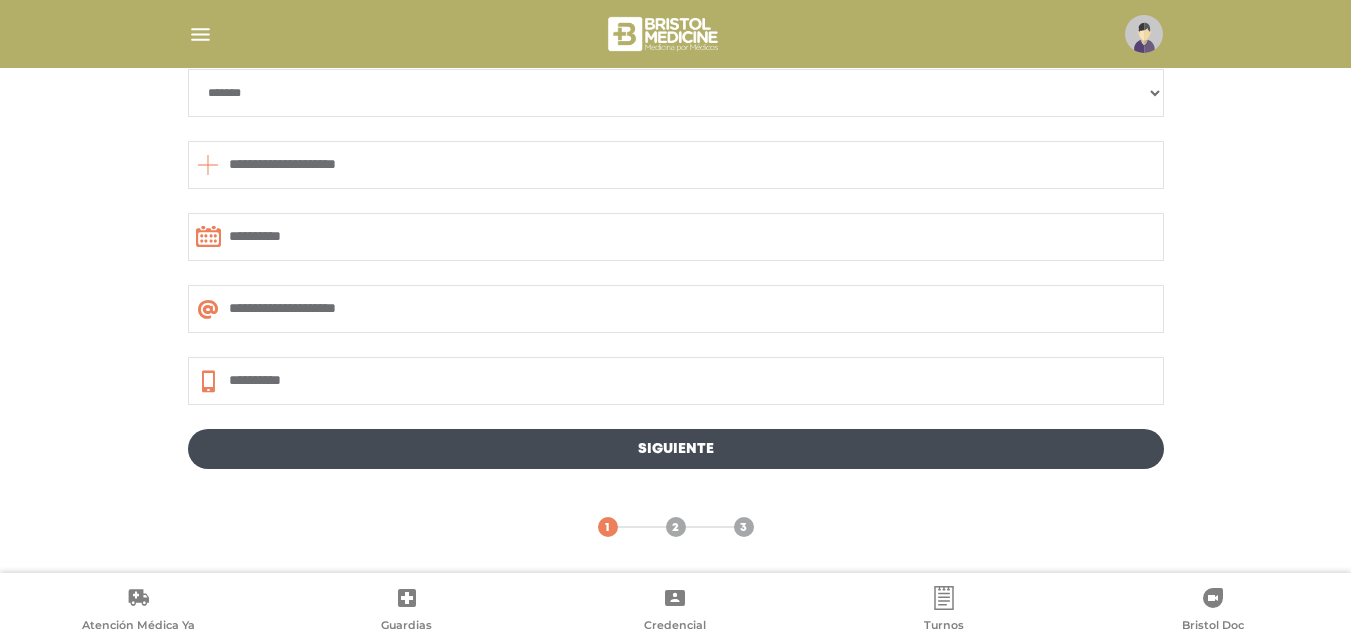 click on "**********" at bounding box center (676, 237) 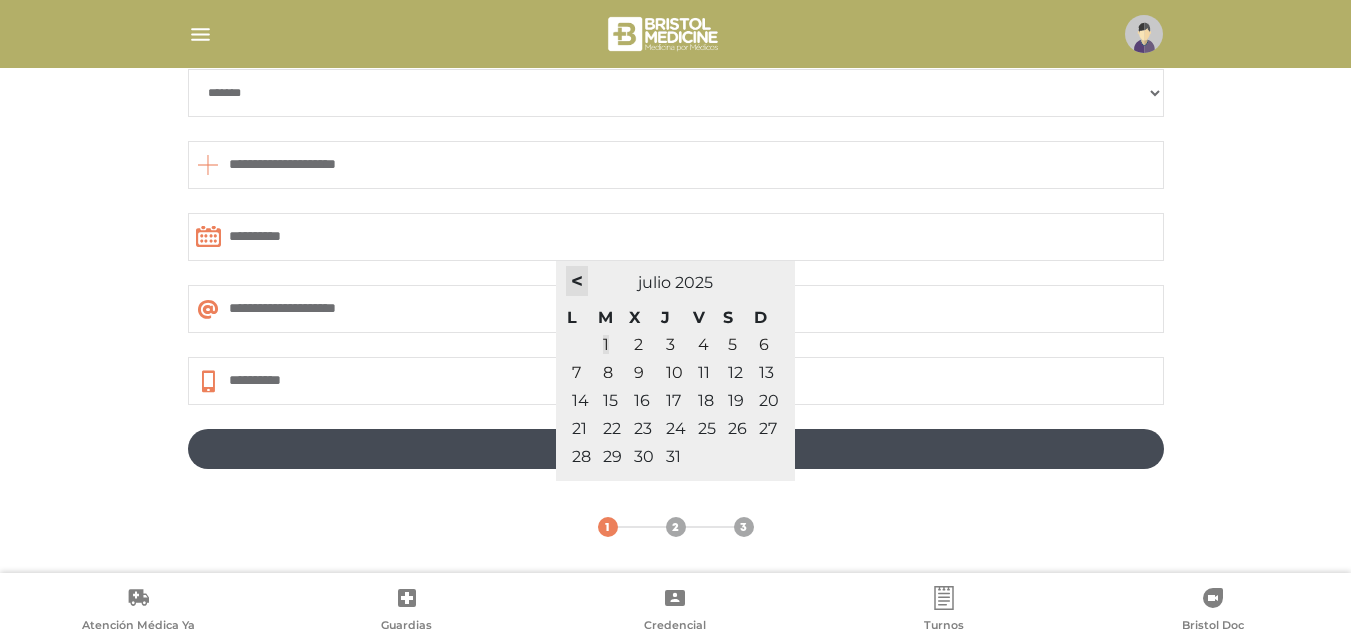 click on "<" at bounding box center (577, 281) 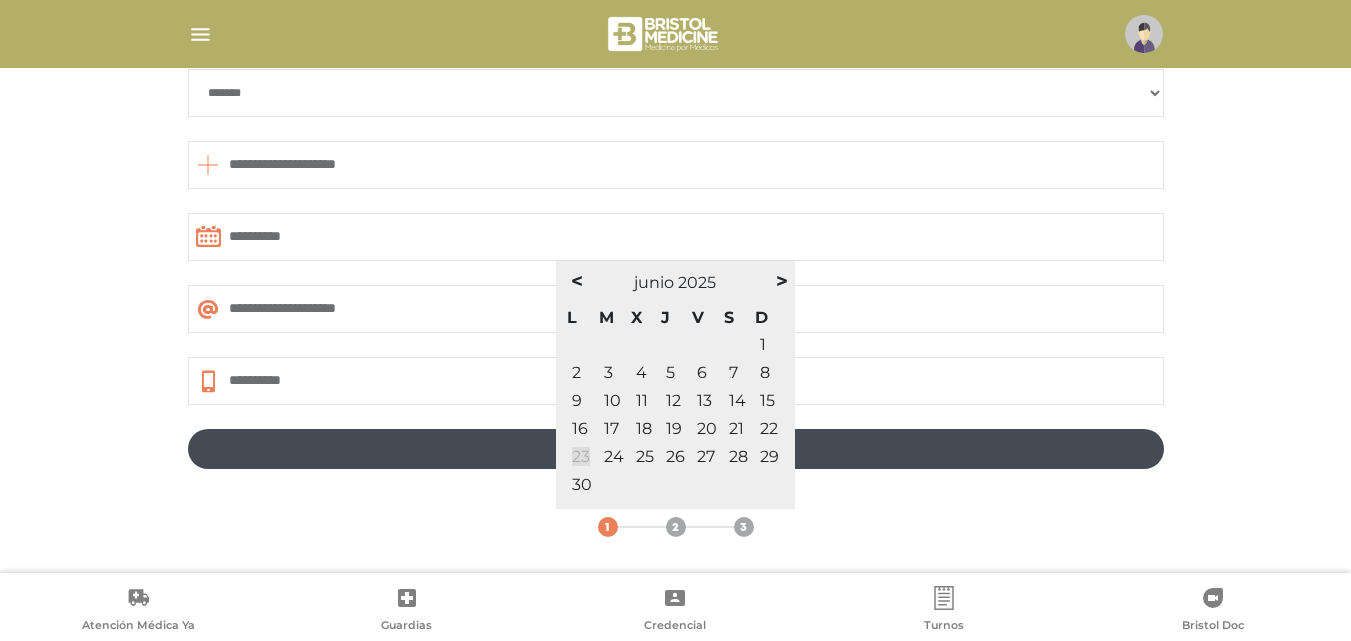 click on "23" at bounding box center (581, 456) 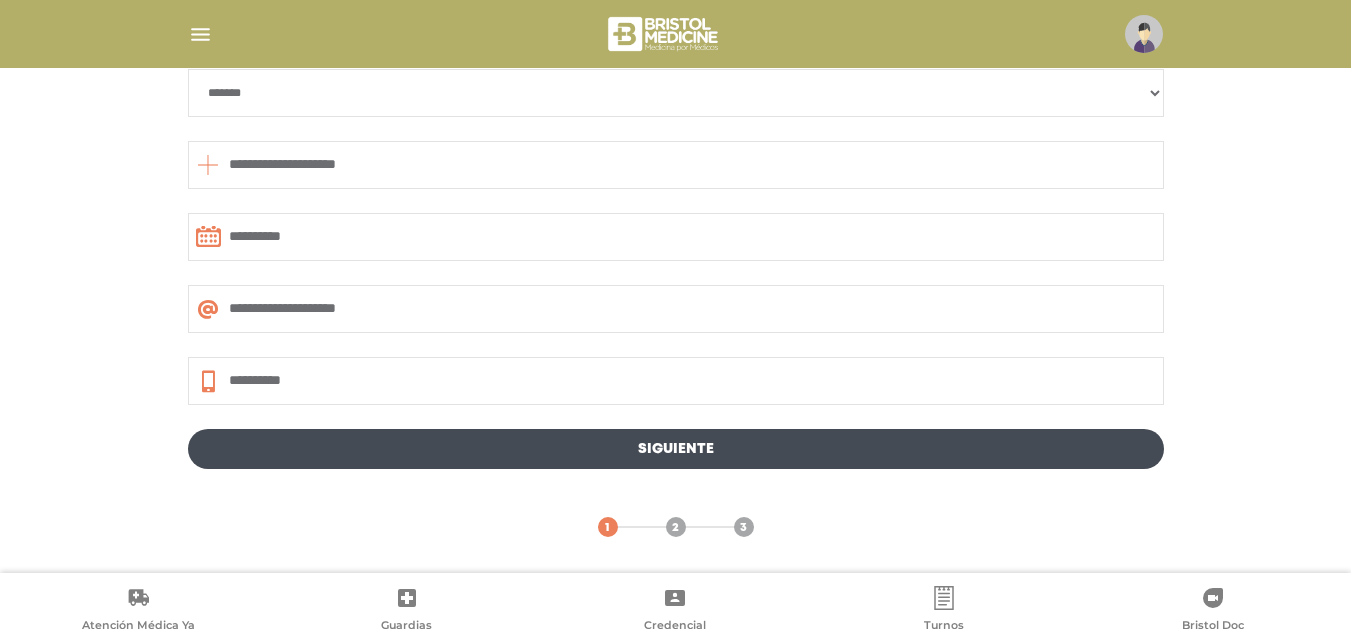 click on "Siguiente" at bounding box center (676, 449) 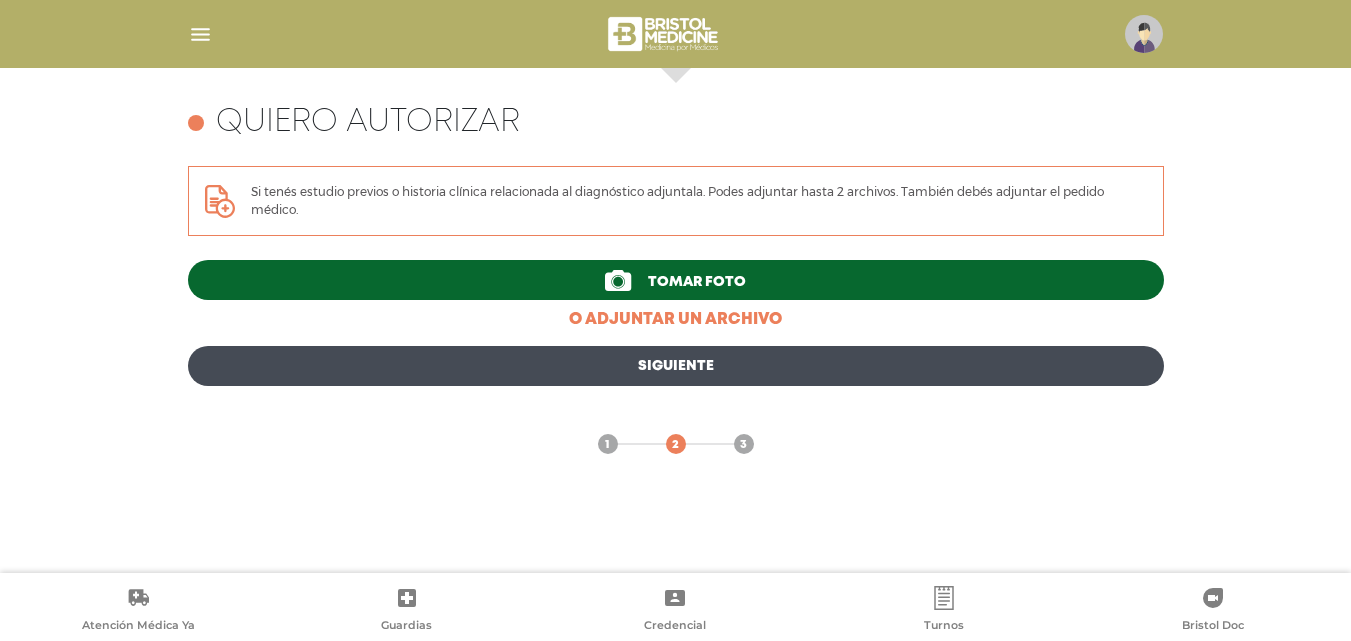 scroll, scrollTop: 785, scrollLeft: 0, axis: vertical 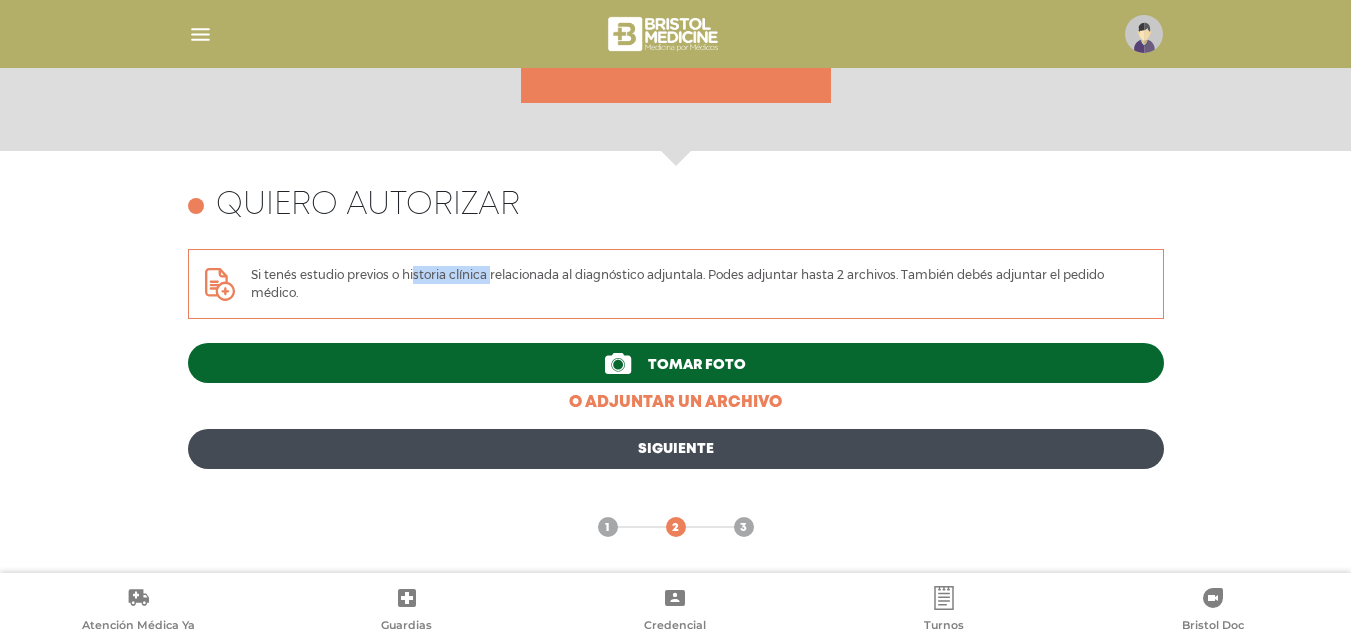 drag, startPoint x: 333, startPoint y: 274, endPoint x: 432, endPoint y: 276, distance: 99.0202 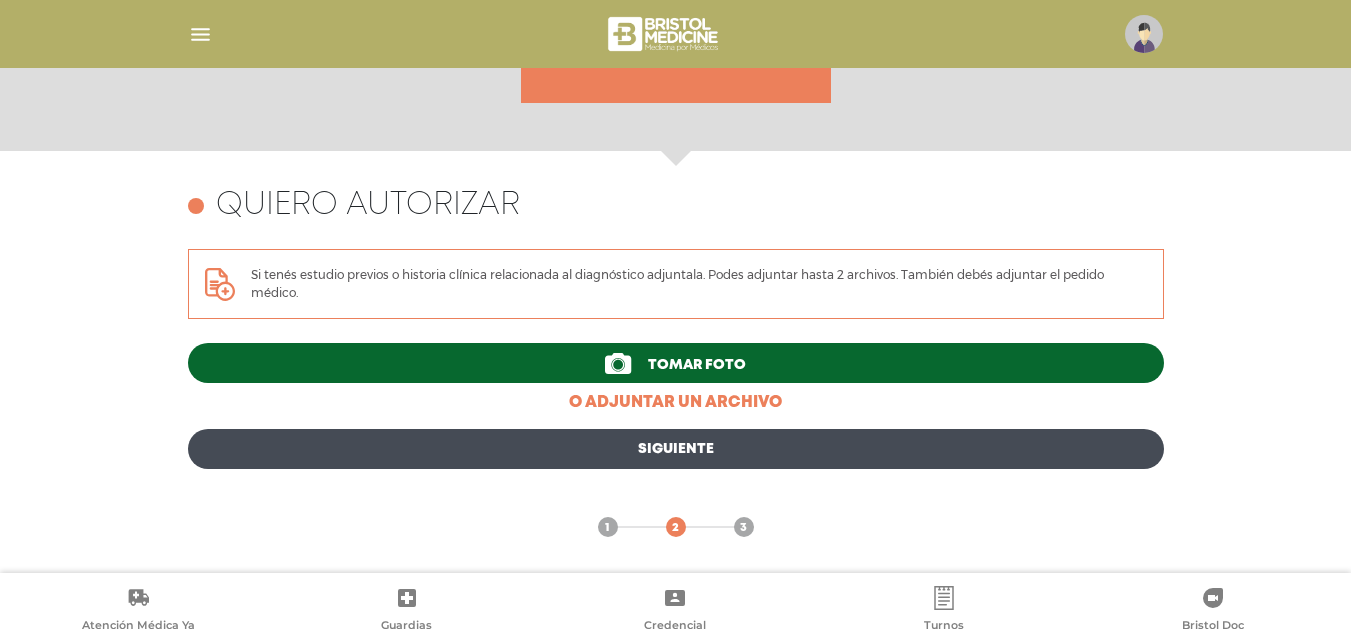 drag, startPoint x: 329, startPoint y: 279, endPoint x: 974, endPoint y: 289, distance: 645.0775 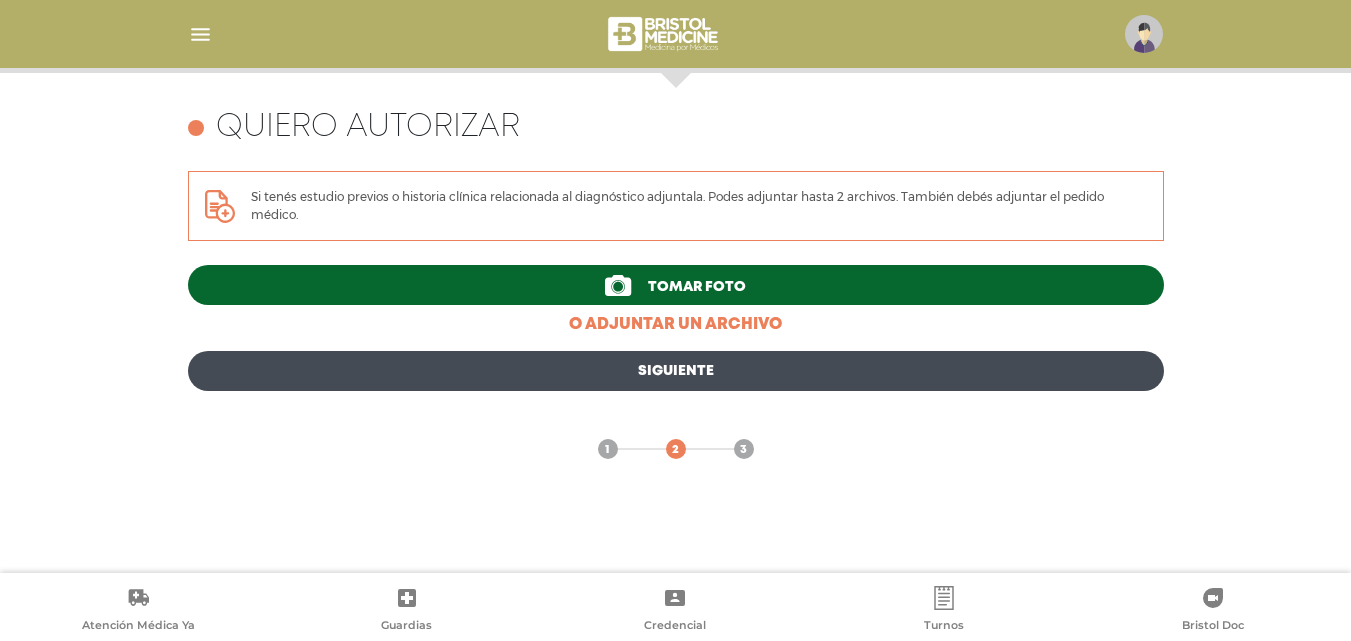 scroll, scrollTop: 868, scrollLeft: 0, axis: vertical 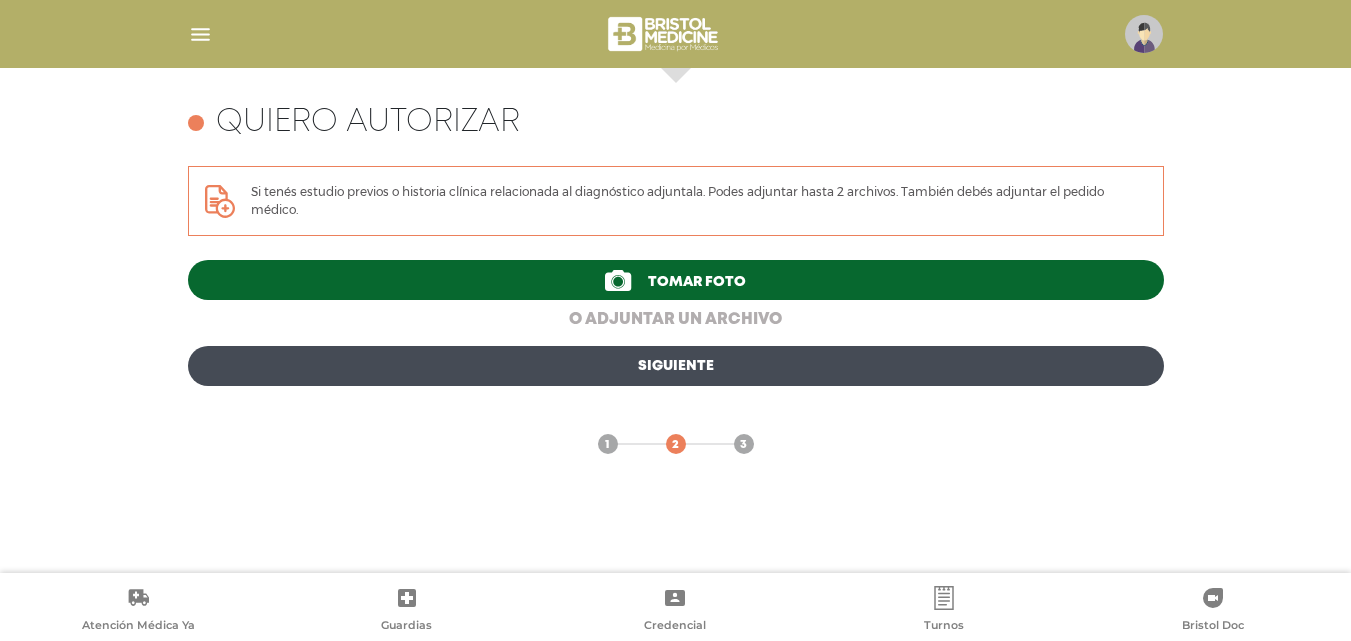 click on "o adjuntar un archivo" at bounding box center [676, 320] 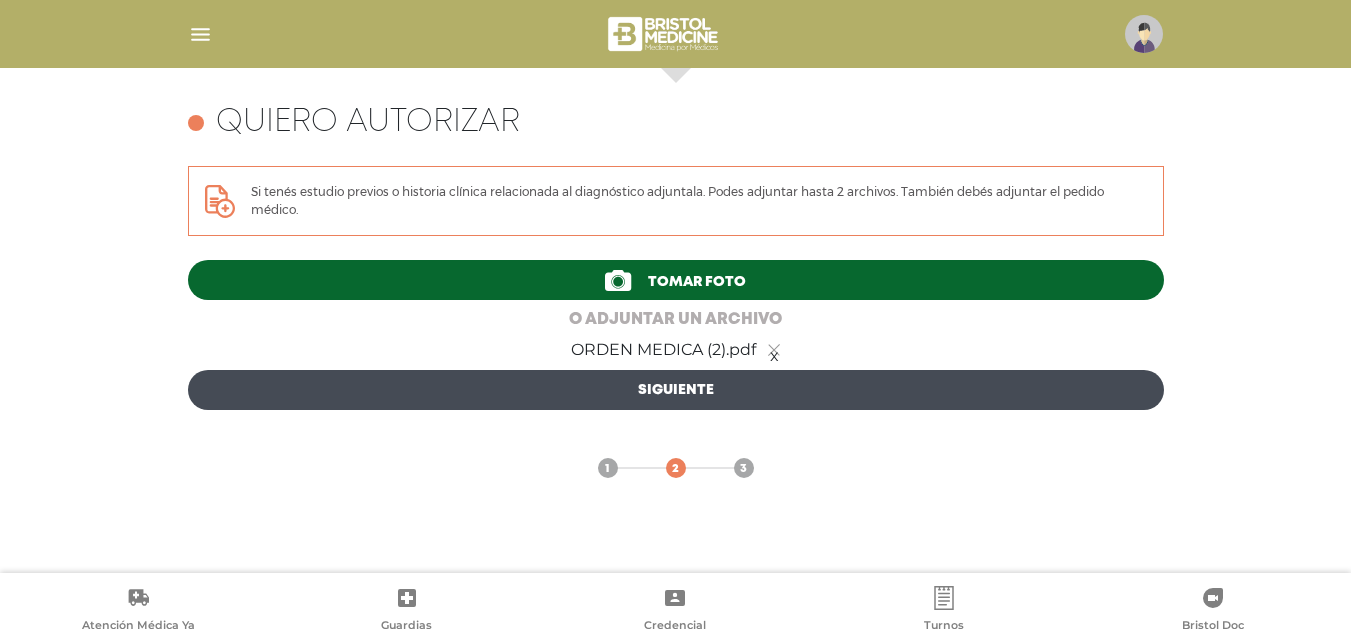 click on "o adjuntar un archivo" at bounding box center [676, 320] 